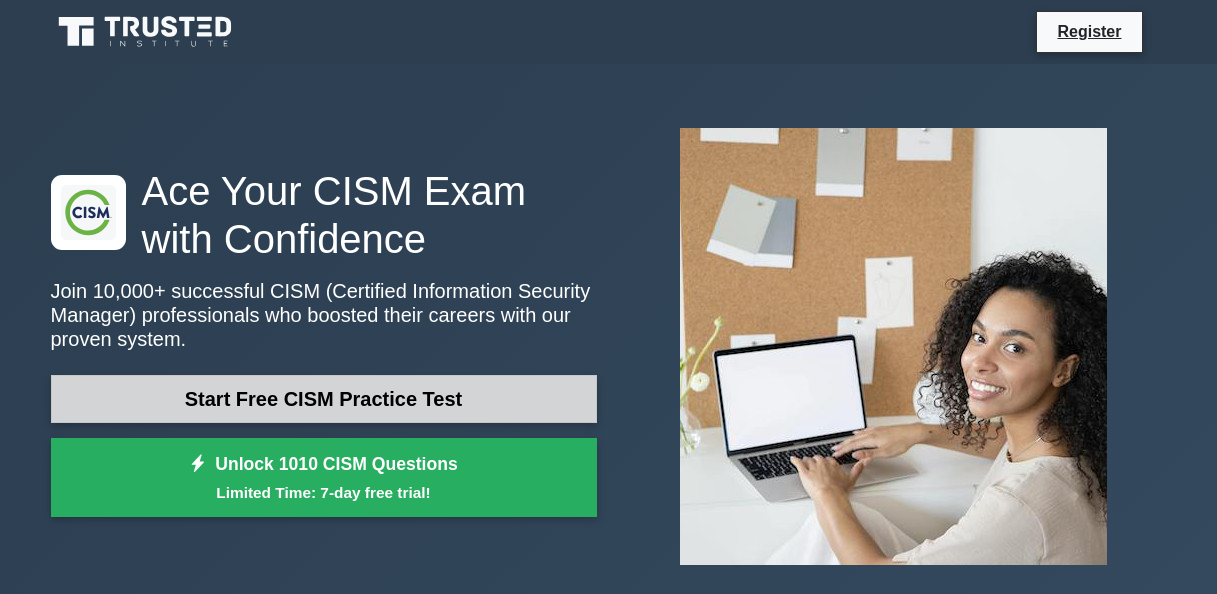 scroll, scrollTop: 0, scrollLeft: 0, axis: both 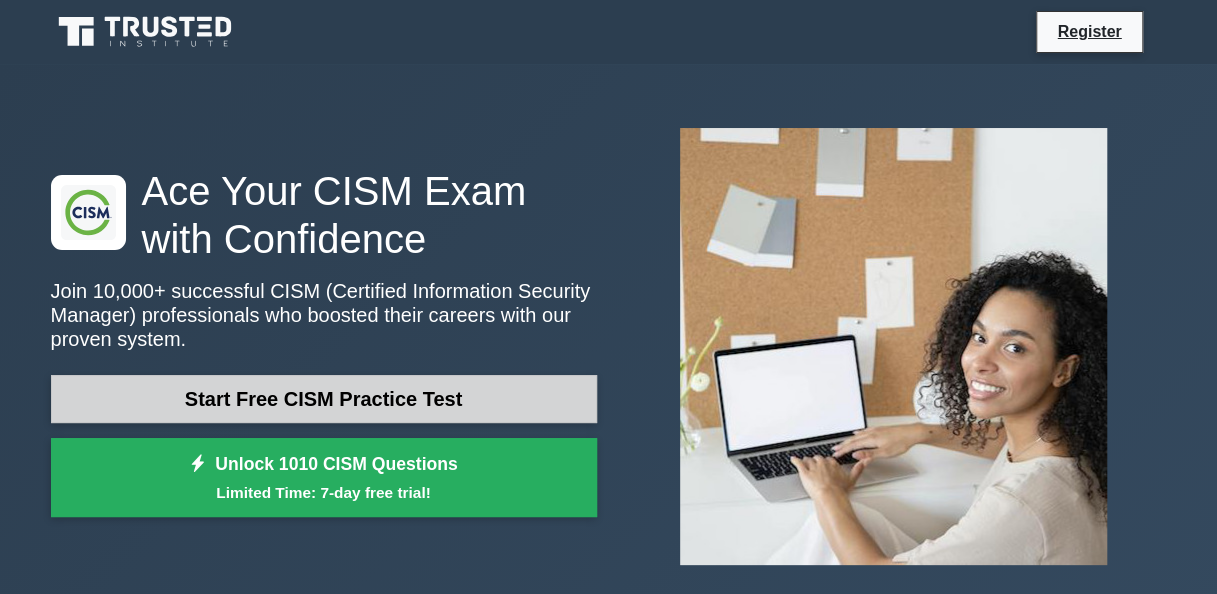 click on "Start Free CISM Practice Test" at bounding box center (324, 399) 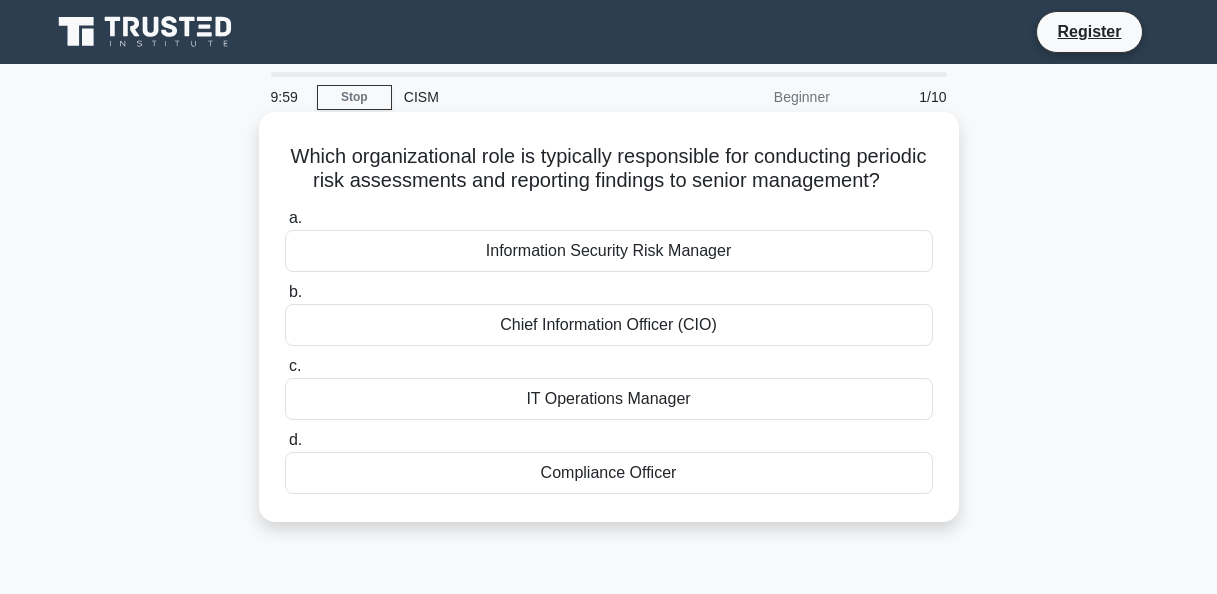 scroll, scrollTop: 0, scrollLeft: 0, axis: both 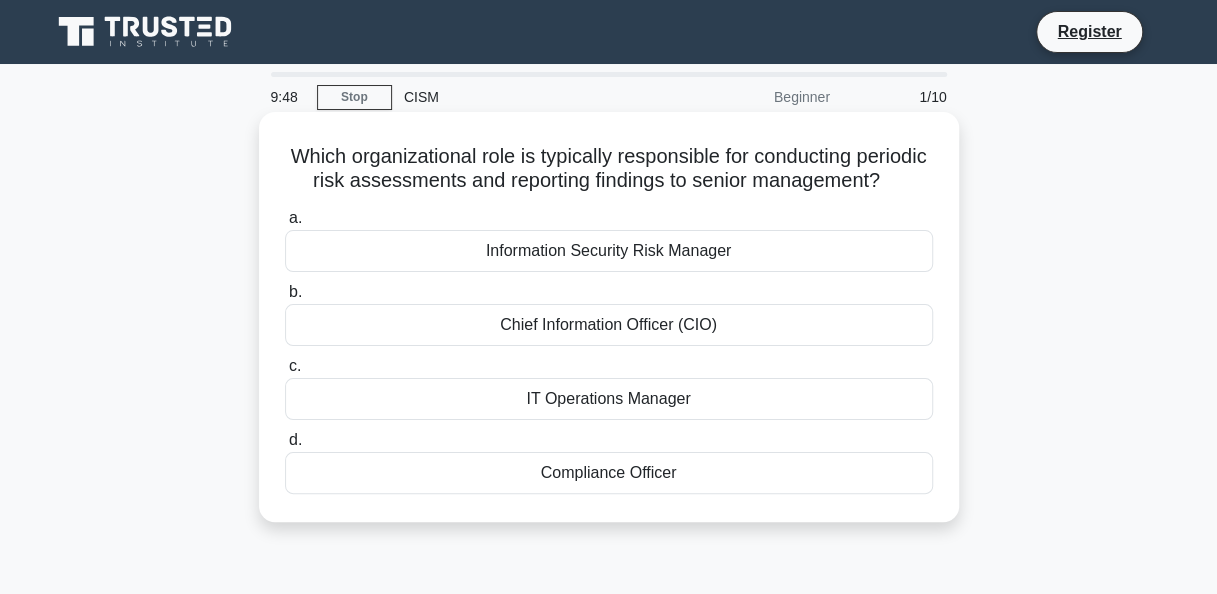 click on "Information Security Risk Manager" at bounding box center (609, 251) 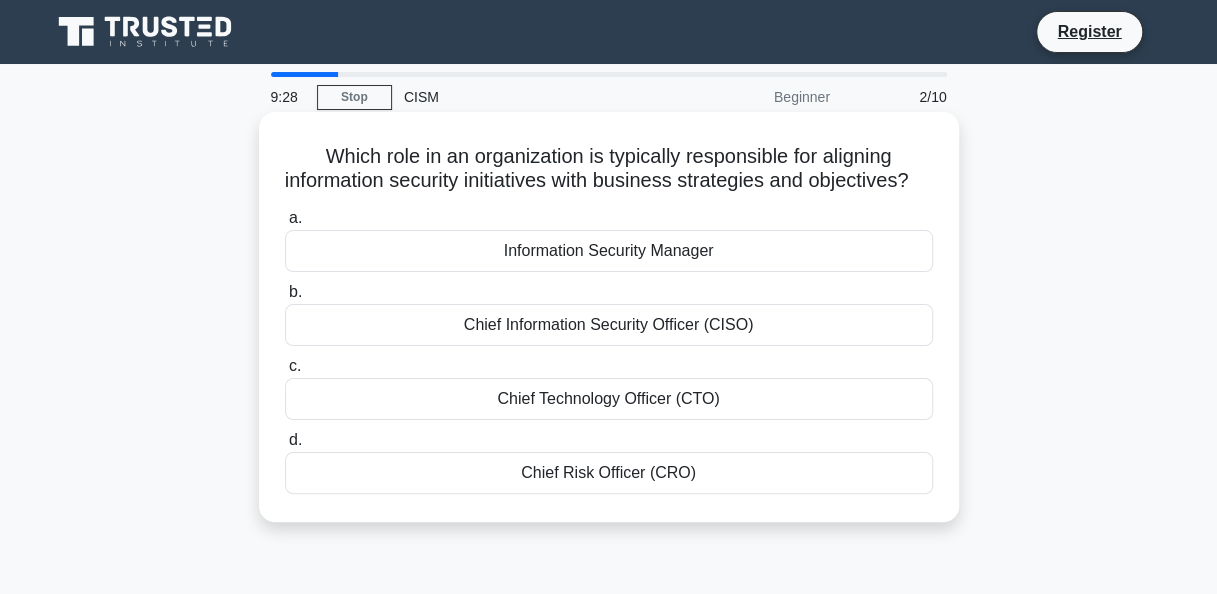 click on "Chief Information Security Officer (CISO)" at bounding box center [609, 325] 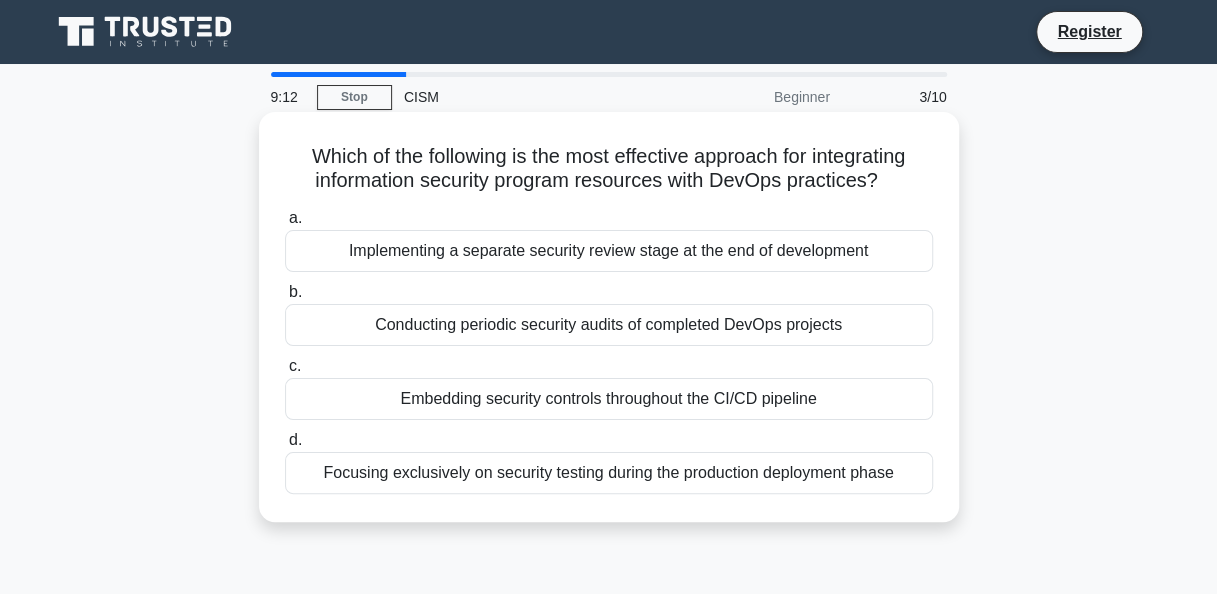 click on "Embedding security controls throughout the CI/CD pipeline" at bounding box center (609, 399) 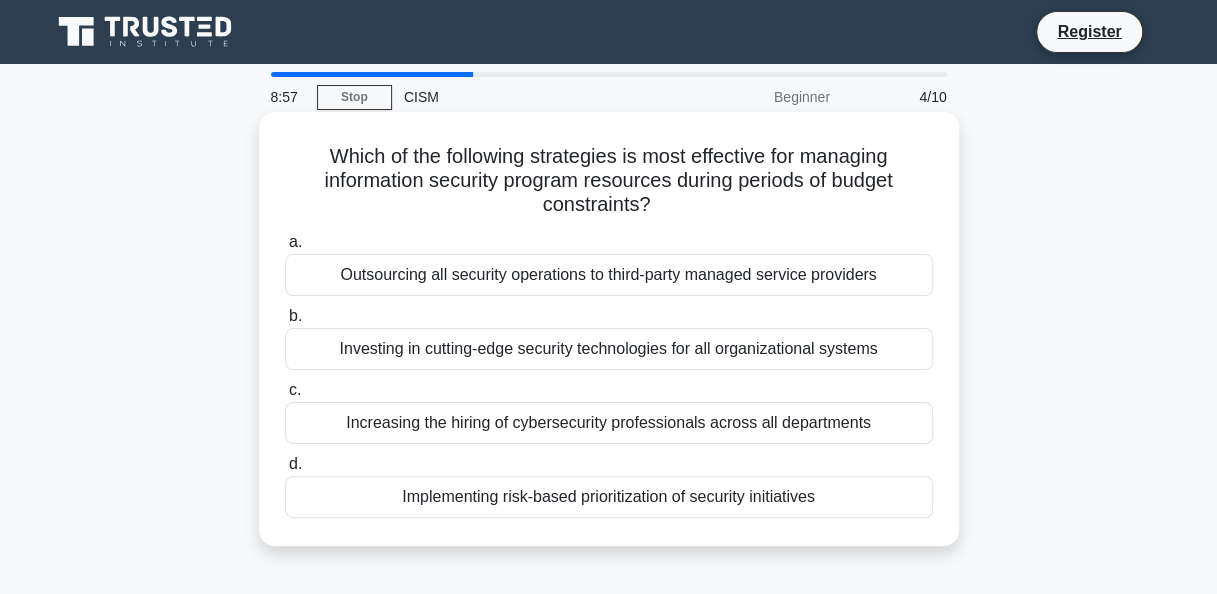 click on "Implementing risk-based prioritization of security initiatives" at bounding box center [609, 497] 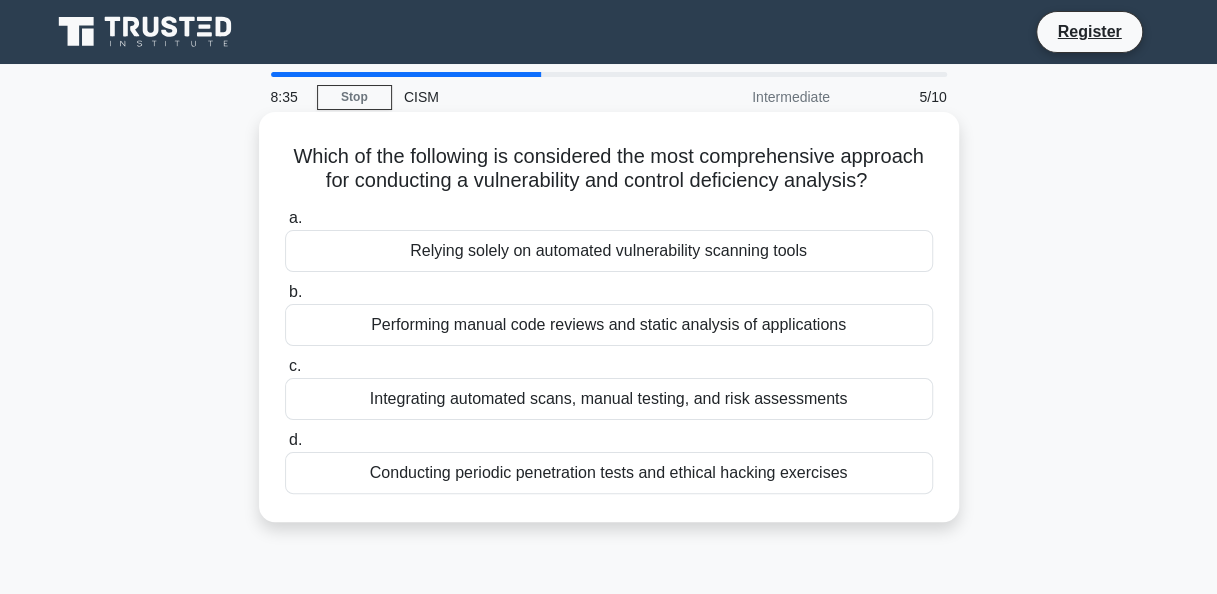 click on "Conducting periodic penetration tests and ethical hacking exercises" at bounding box center (609, 473) 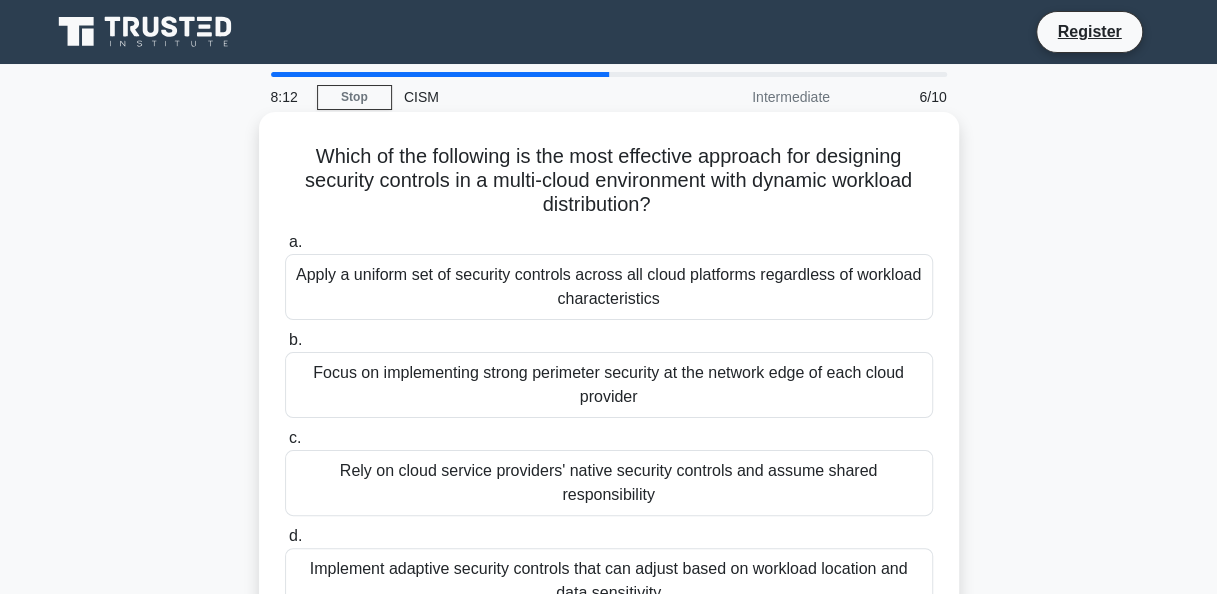 click on "Focus on implementing strong perimeter security at the network edge of each cloud provider" at bounding box center [609, 385] 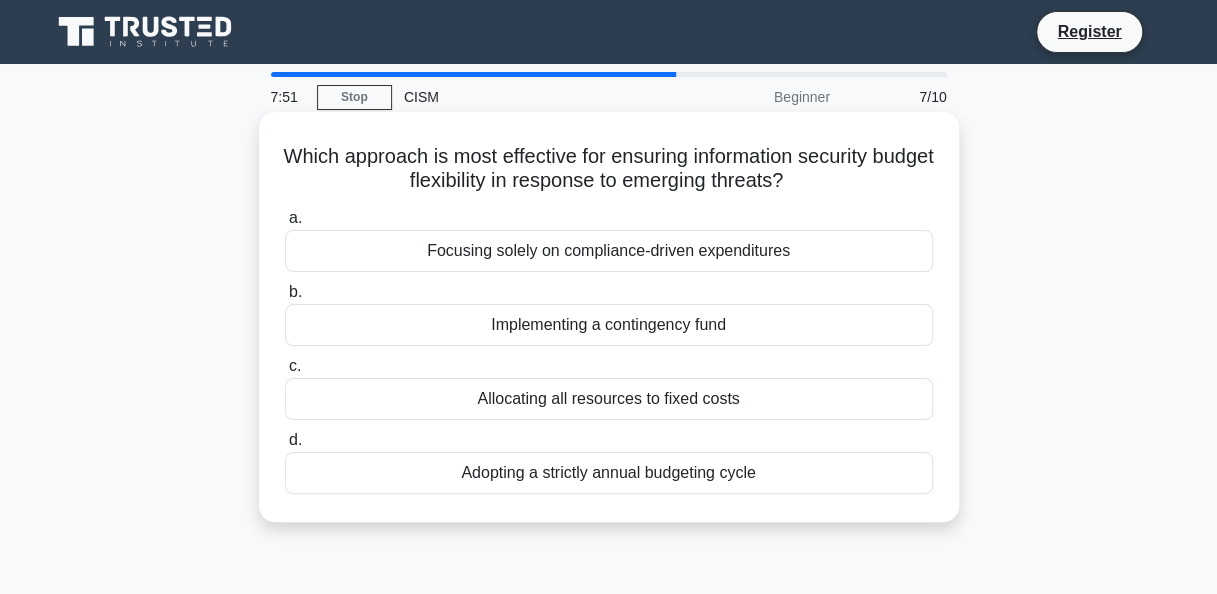 click on "Adopting a strictly annual budgeting cycle" at bounding box center (609, 473) 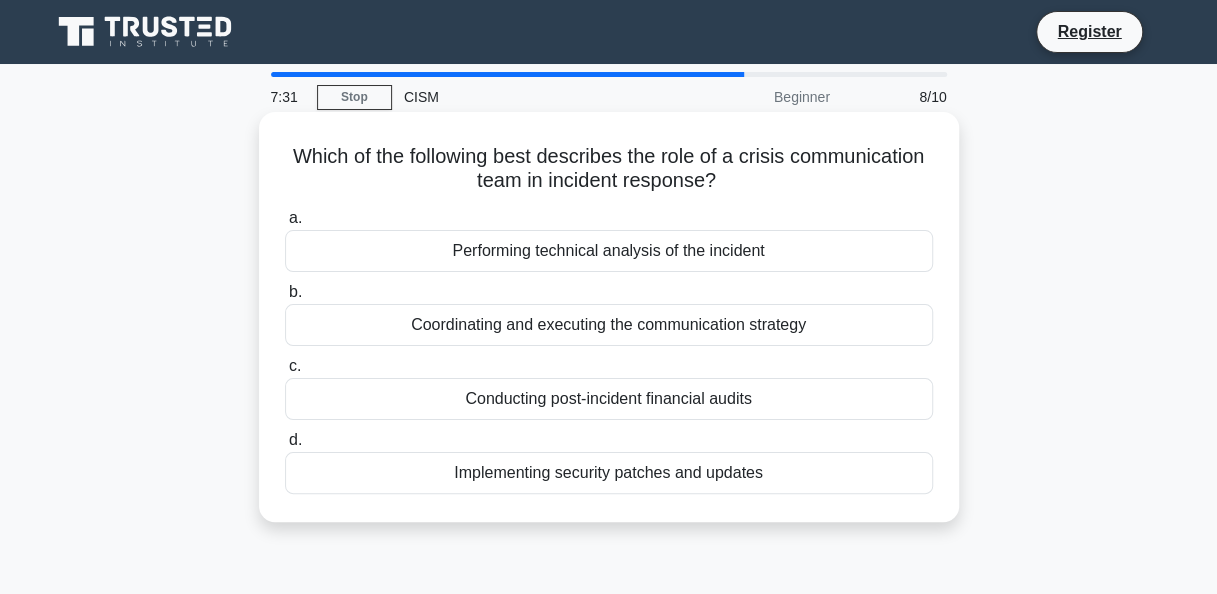 click on "Performing technical analysis of the incident" at bounding box center (609, 251) 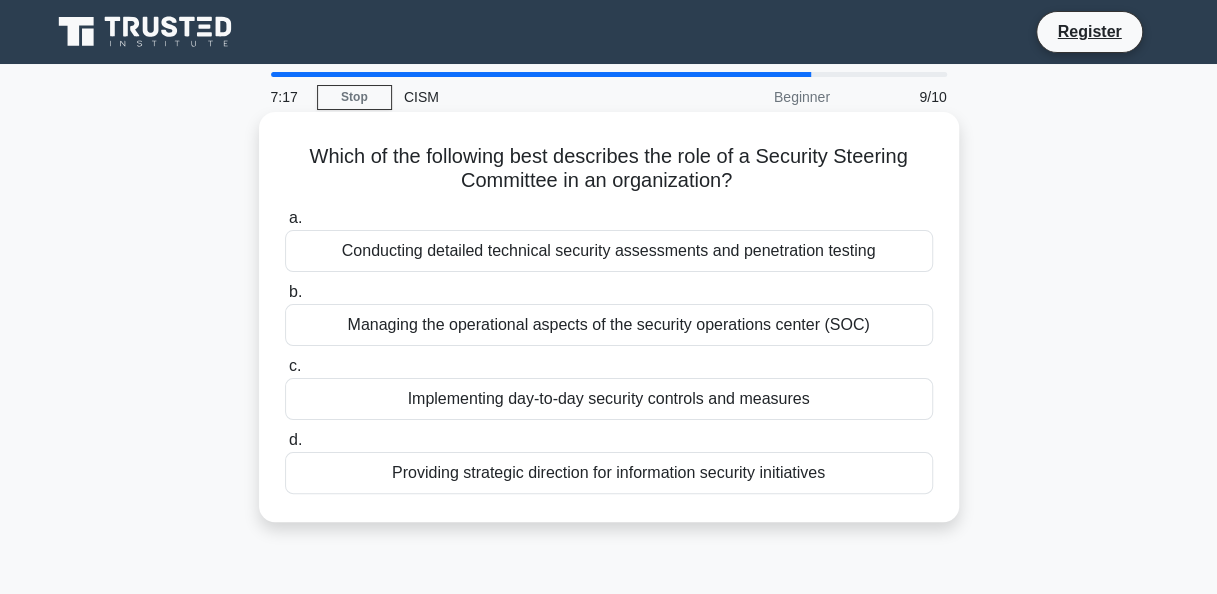 click on "Providing strategic direction for information security initiatives" at bounding box center [609, 473] 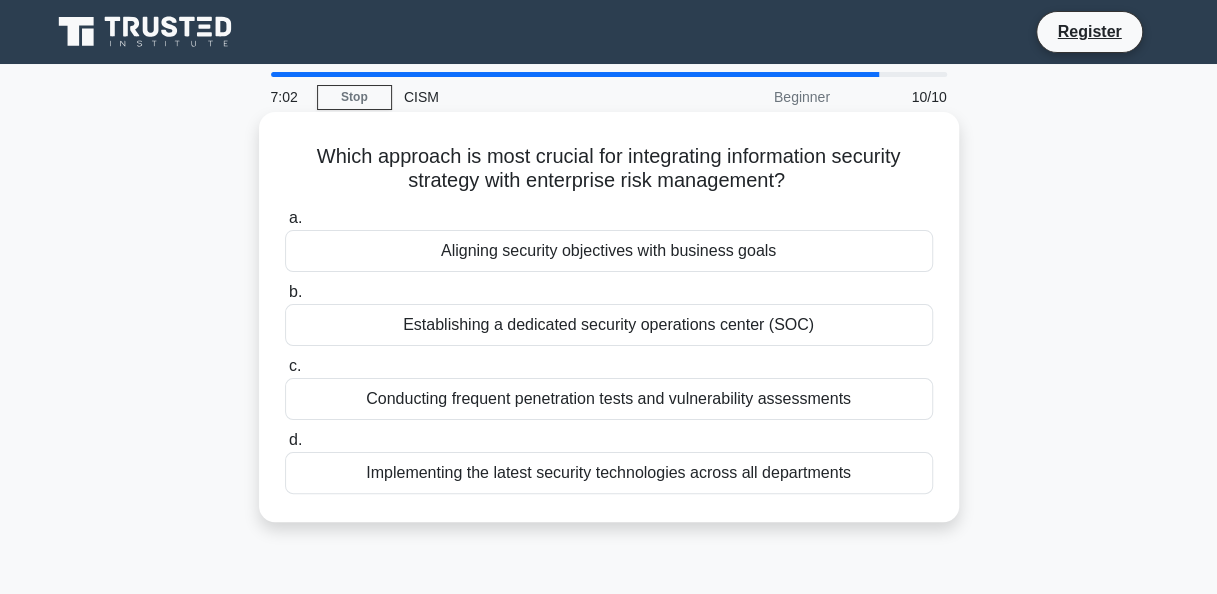 click on "Aligning security objectives with business goals" at bounding box center [609, 251] 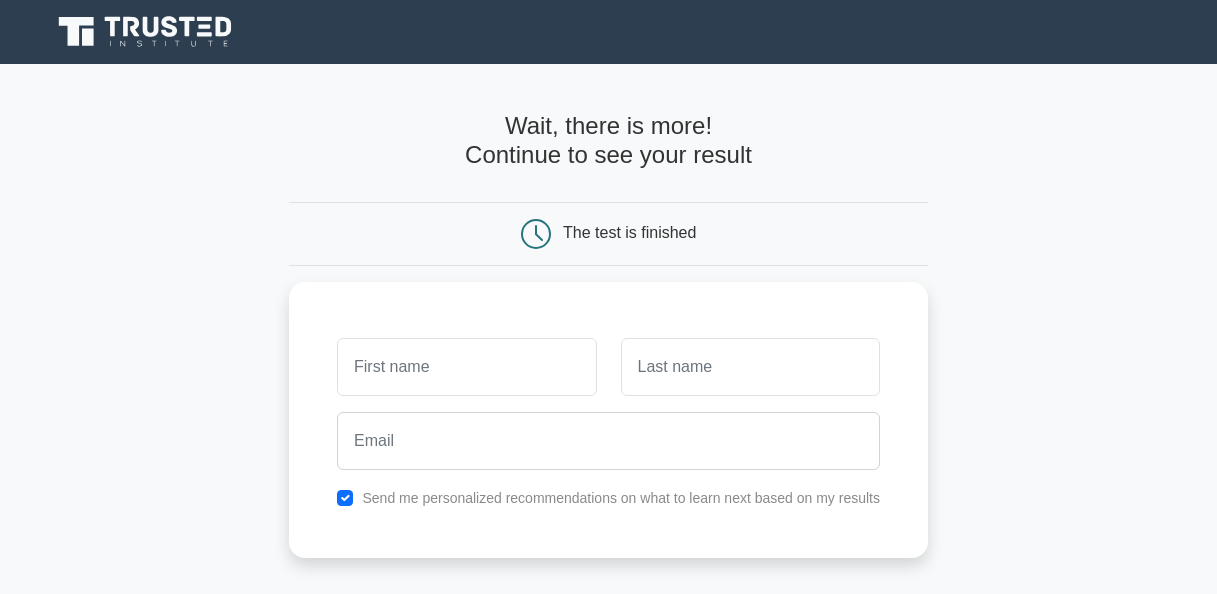 scroll, scrollTop: 0, scrollLeft: 0, axis: both 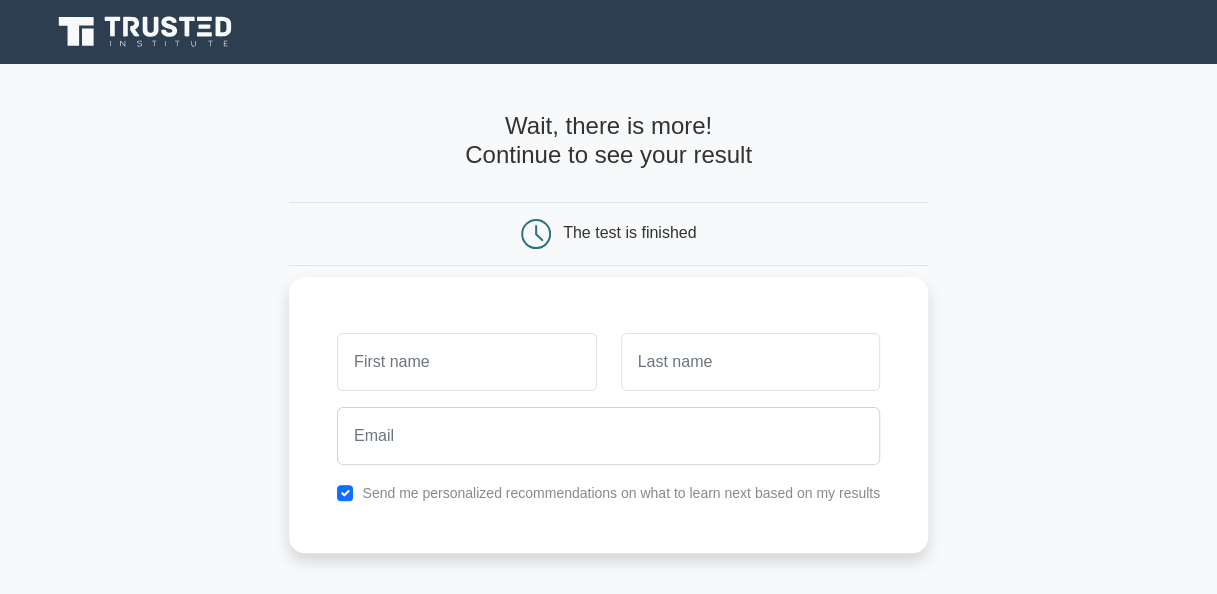 drag, startPoint x: 503, startPoint y: 374, endPoint x: 505, endPoint y: 358, distance: 16.124516 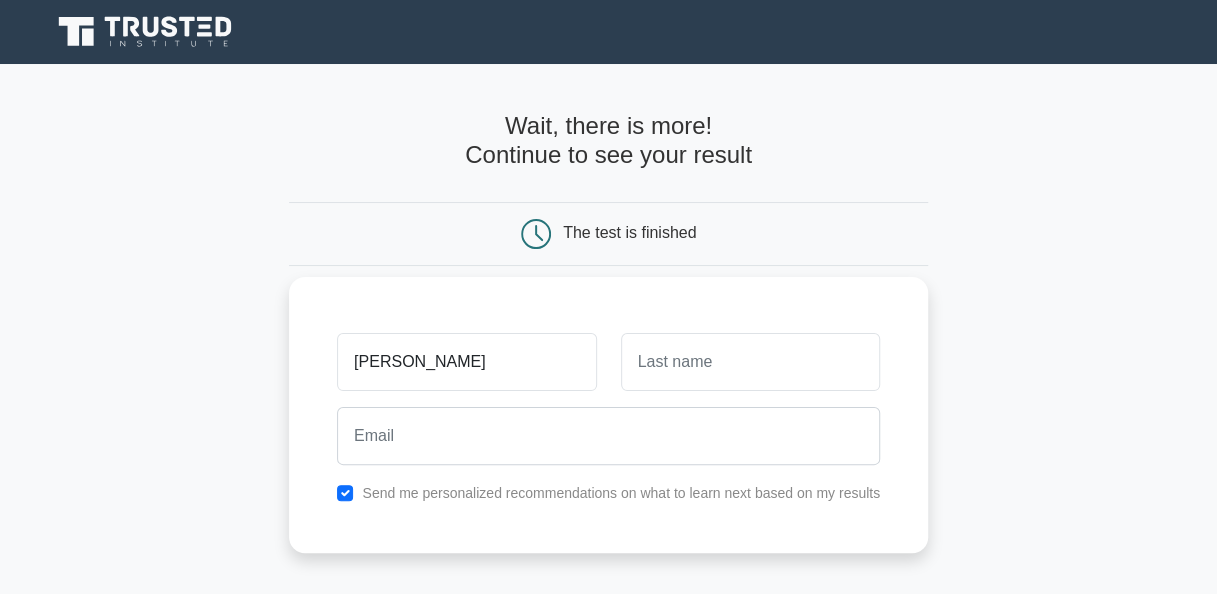 type on "[PERSON_NAME]" 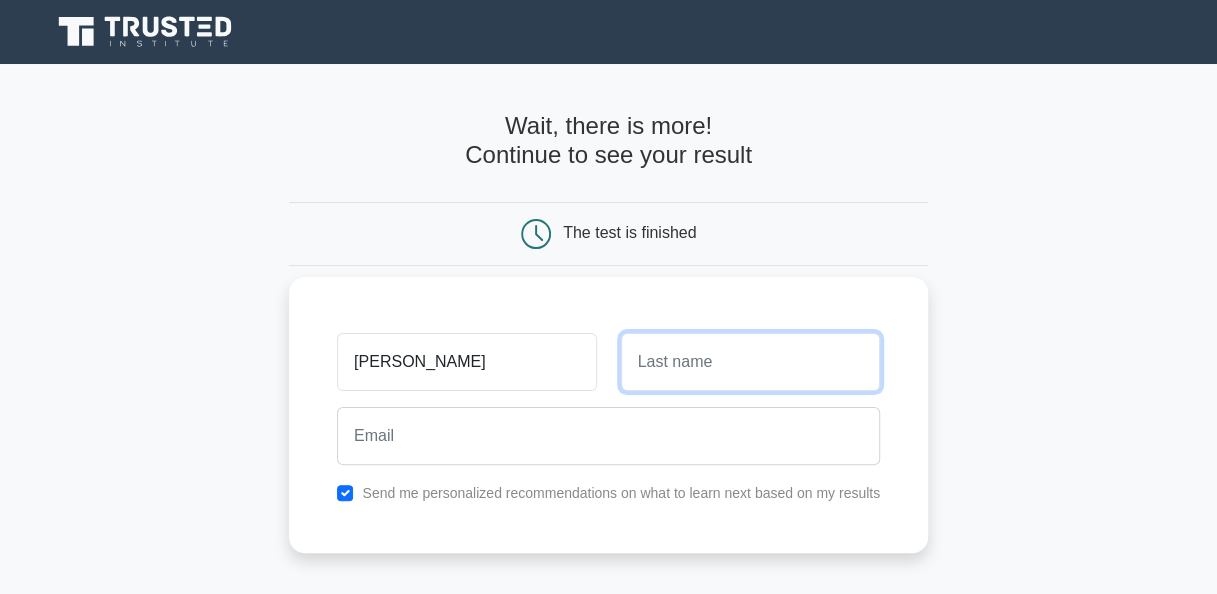 click at bounding box center (750, 362) 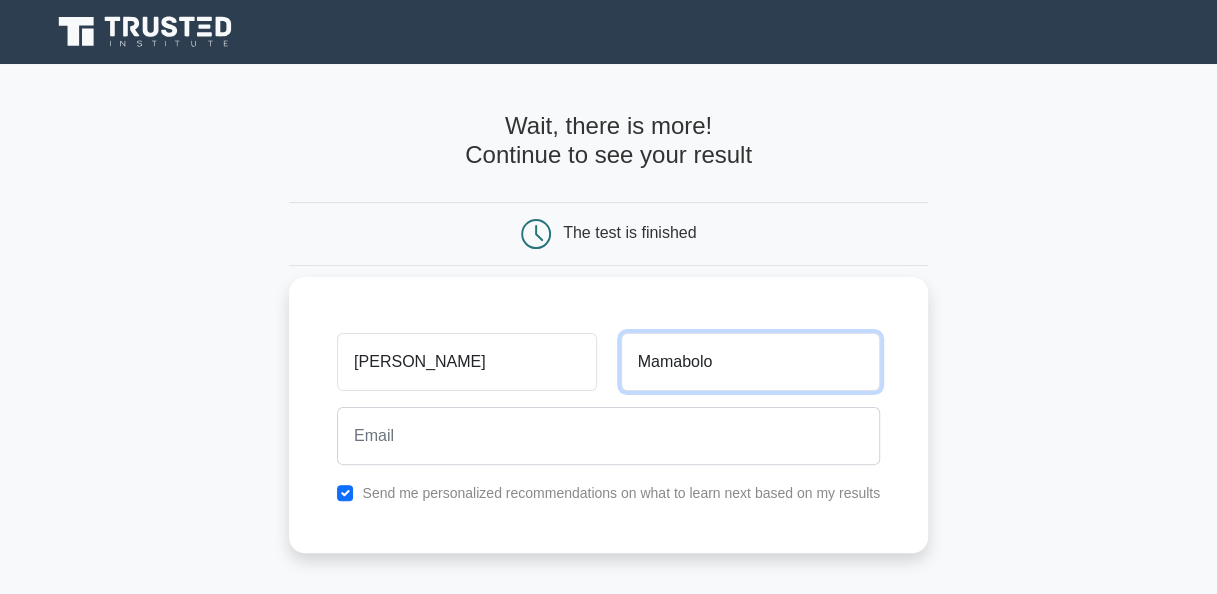 type on "Mamabolo" 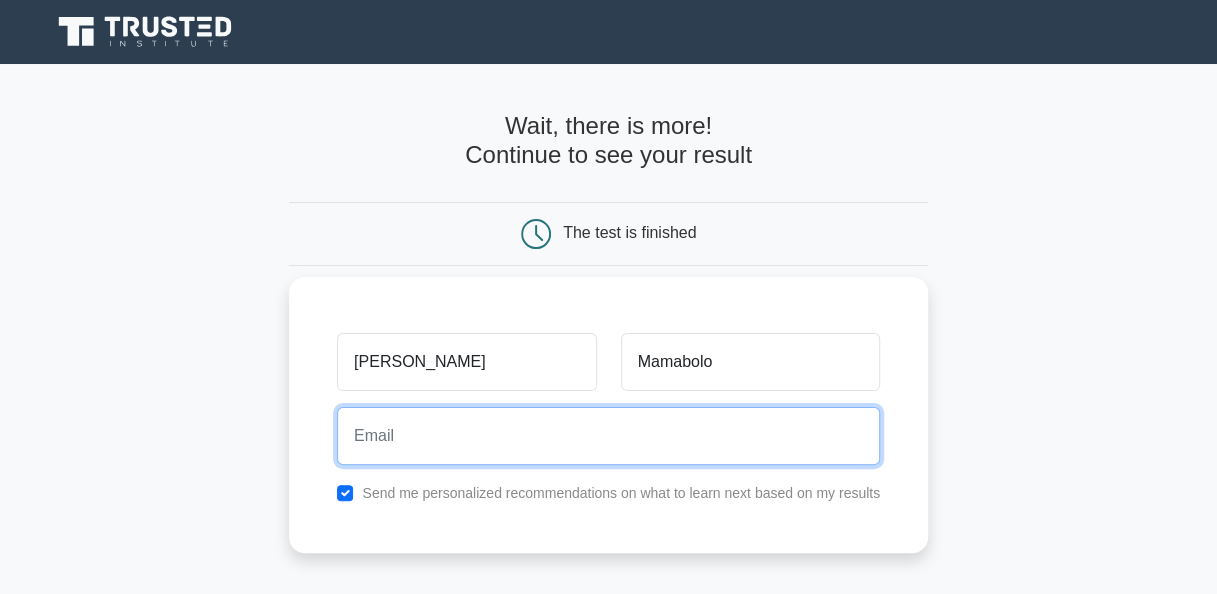click at bounding box center (608, 436) 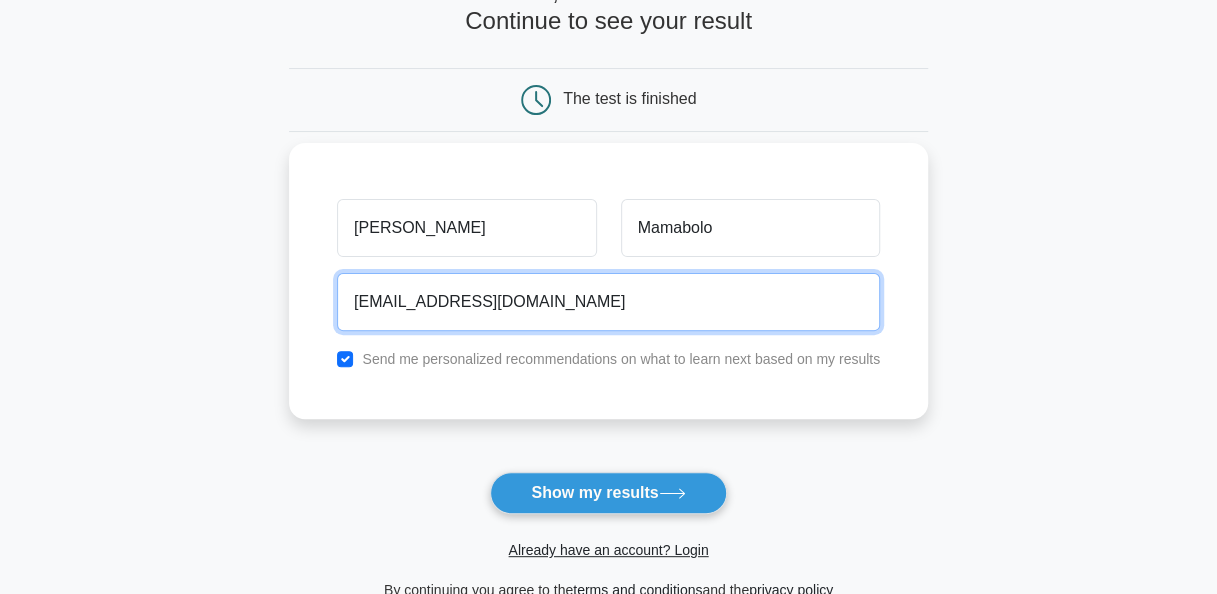 scroll, scrollTop: 300, scrollLeft: 0, axis: vertical 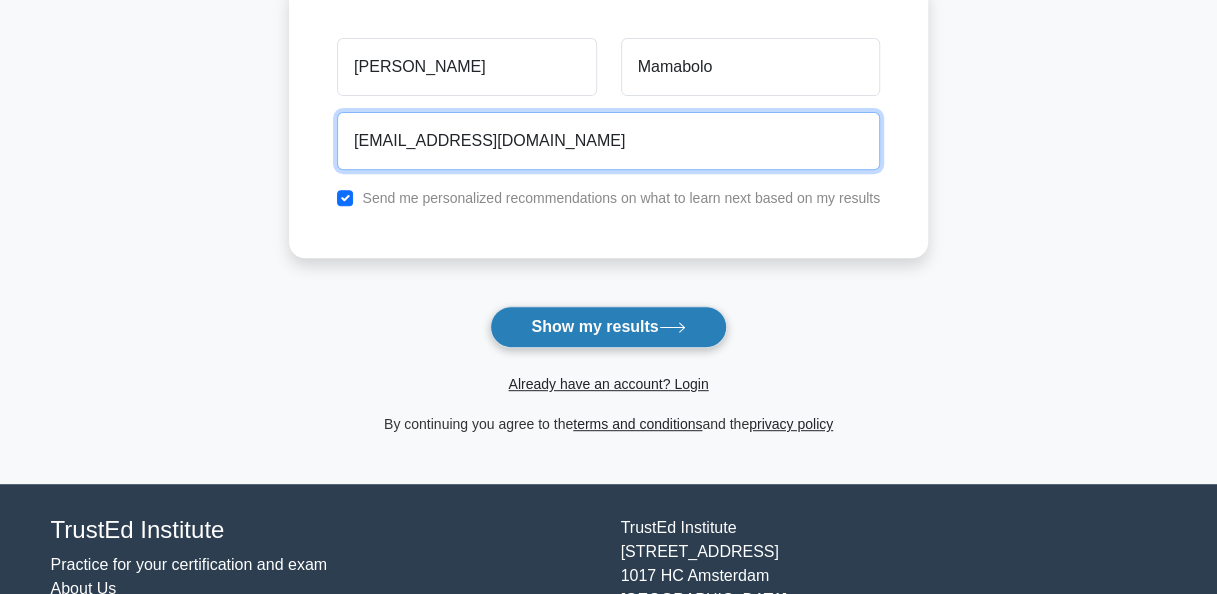 type on "cmudau@gmail.com" 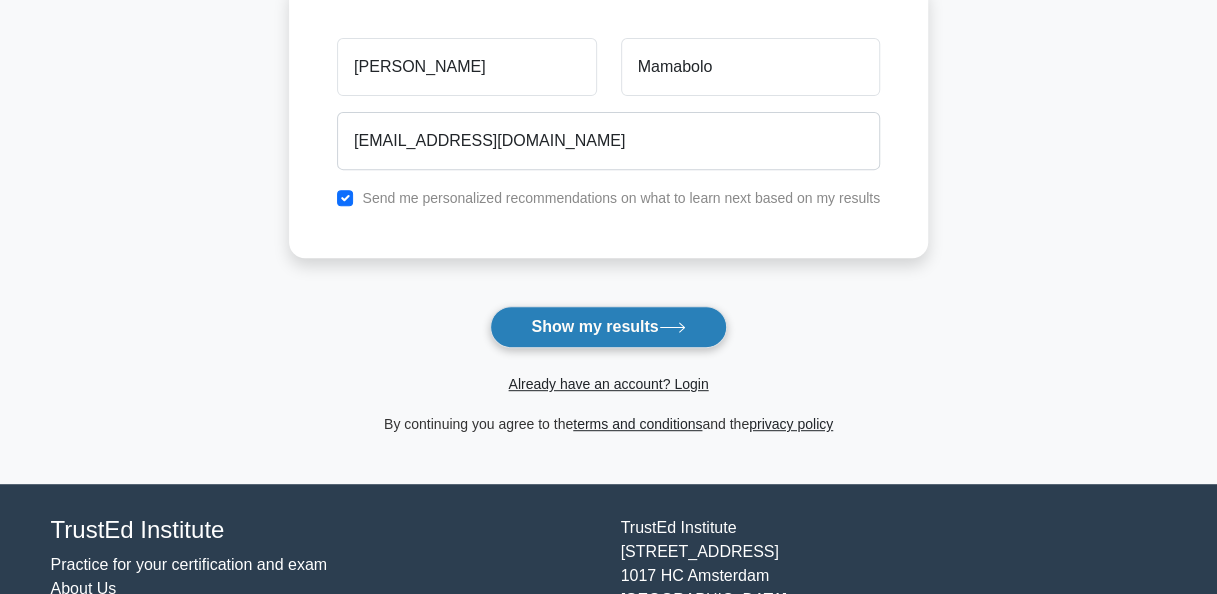 click on "Show my results" at bounding box center (608, 327) 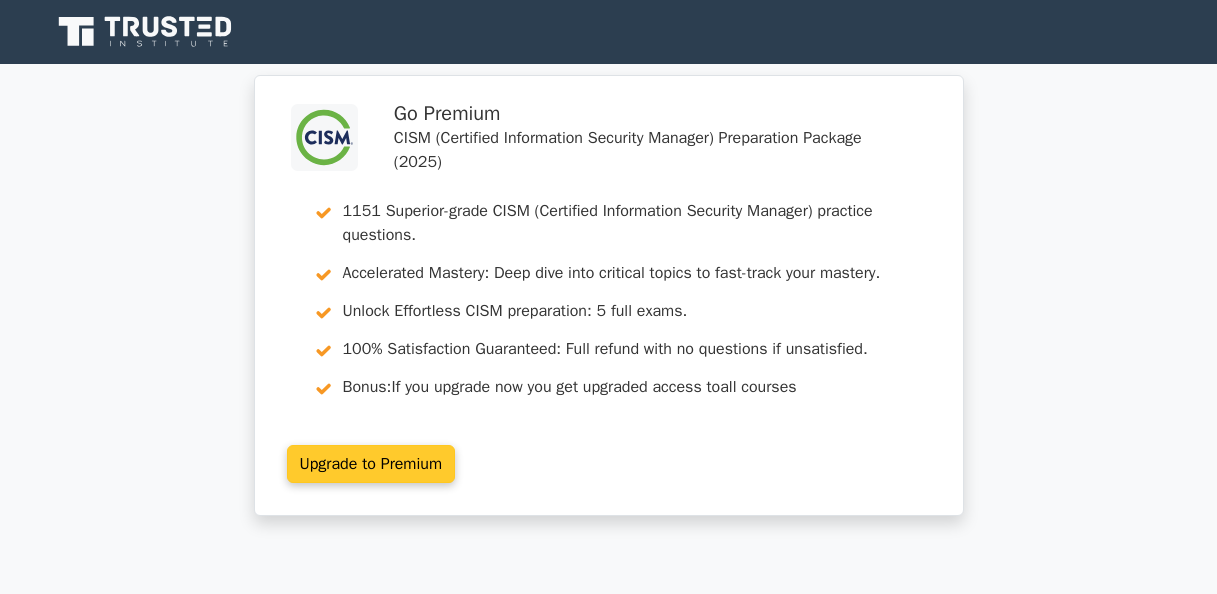 scroll, scrollTop: 0, scrollLeft: 0, axis: both 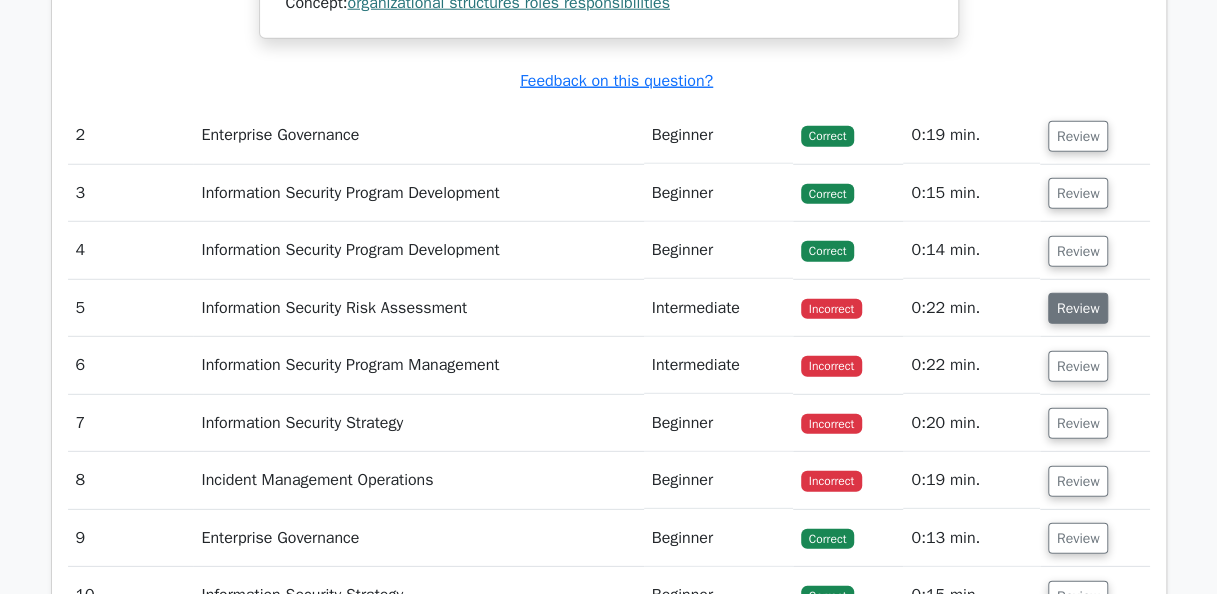 click on "Review" at bounding box center (1078, 308) 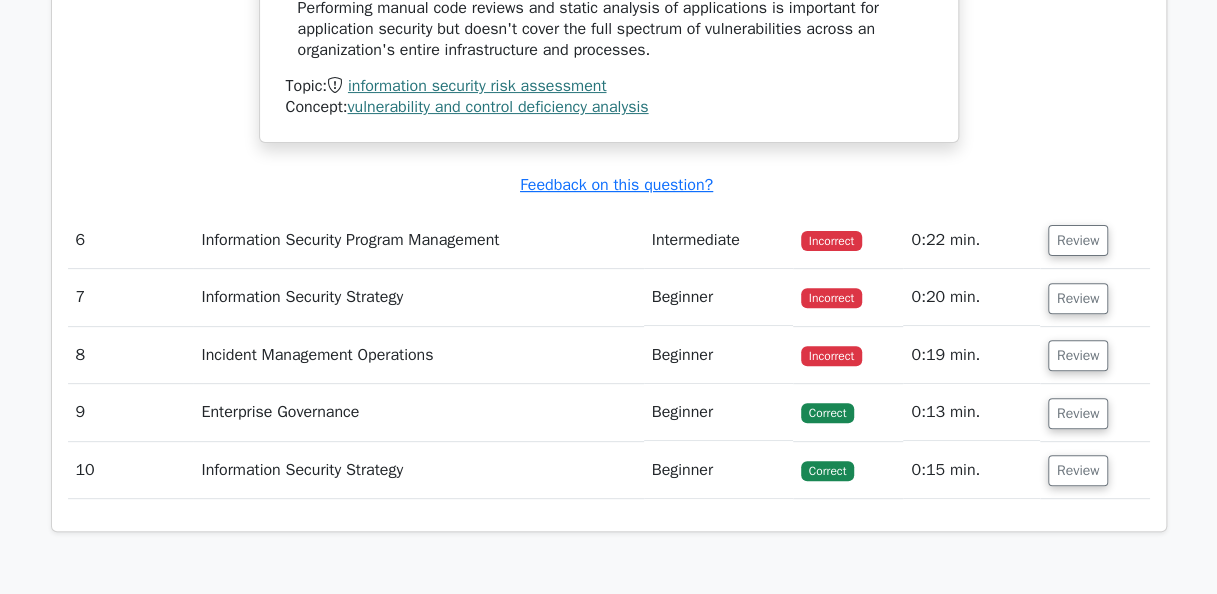 scroll, scrollTop: 3900, scrollLeft: 0, axis: vertical 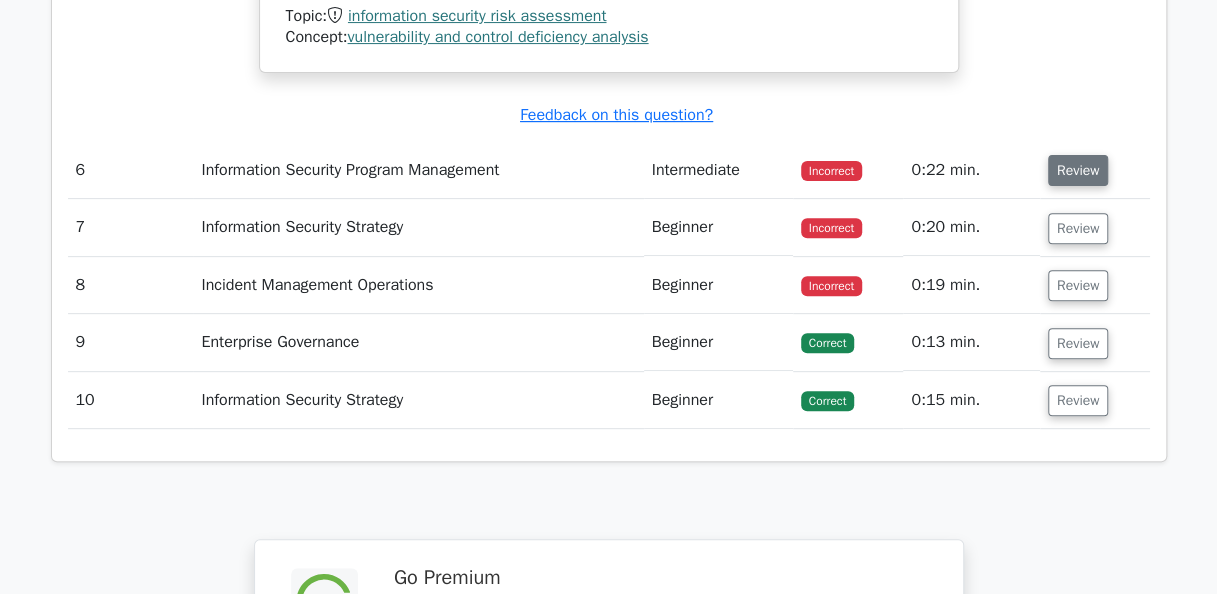 click on "Review" at bounding box center (1078, 170) 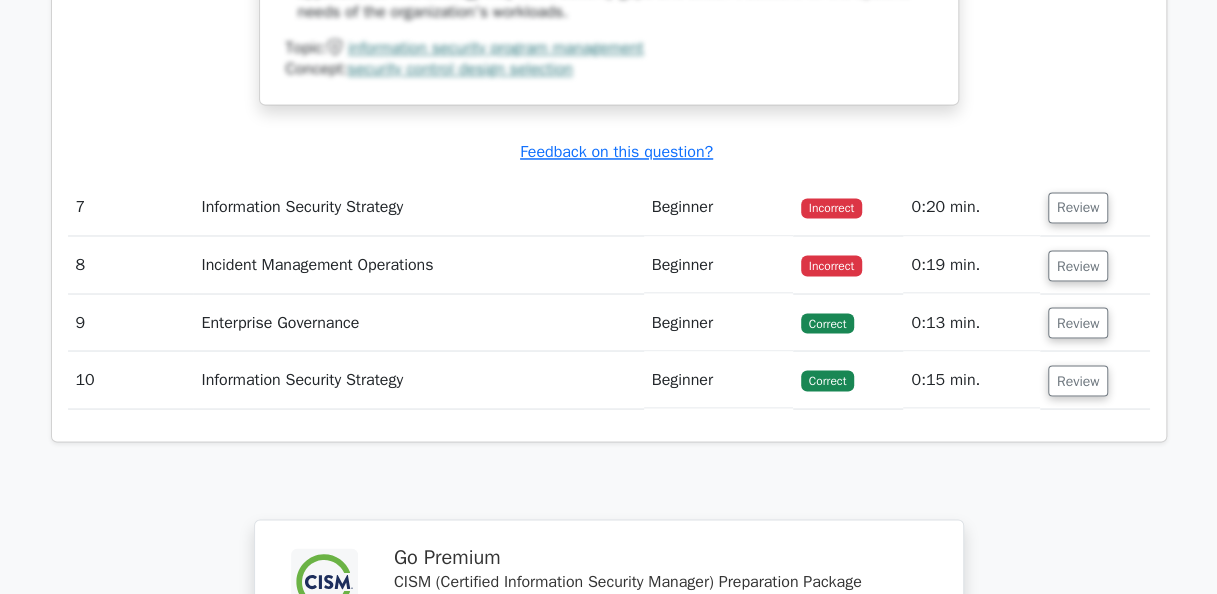 scroll, scrollTop: 5200, scrollLeft: 0, axis: vertical 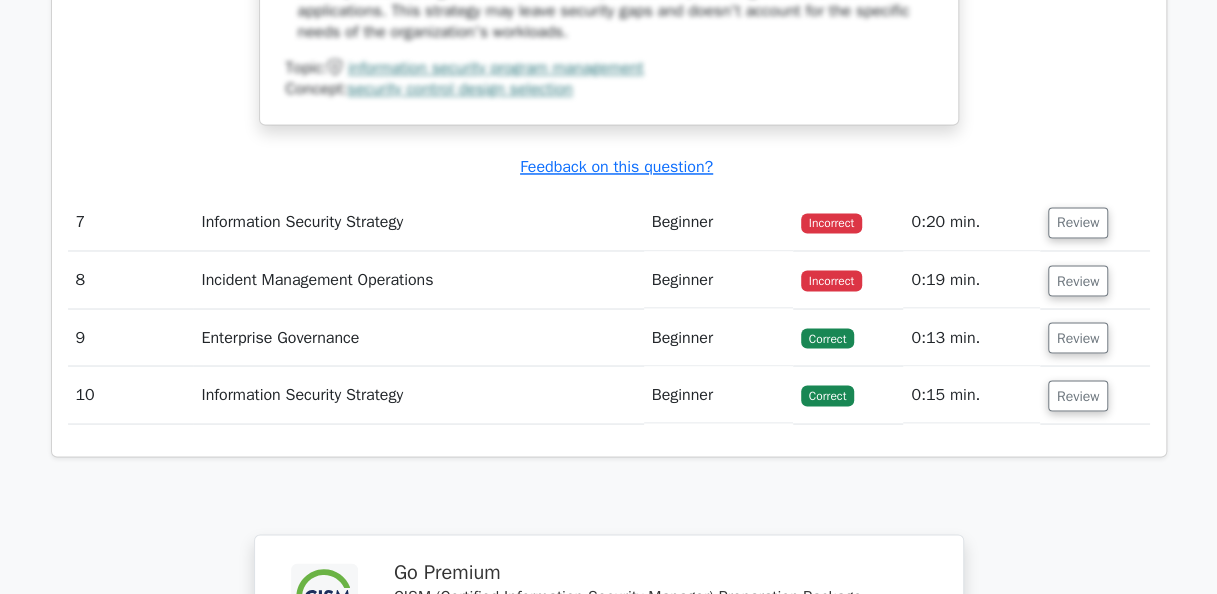 click on "Incorrect" at bounding box center (831, 223) 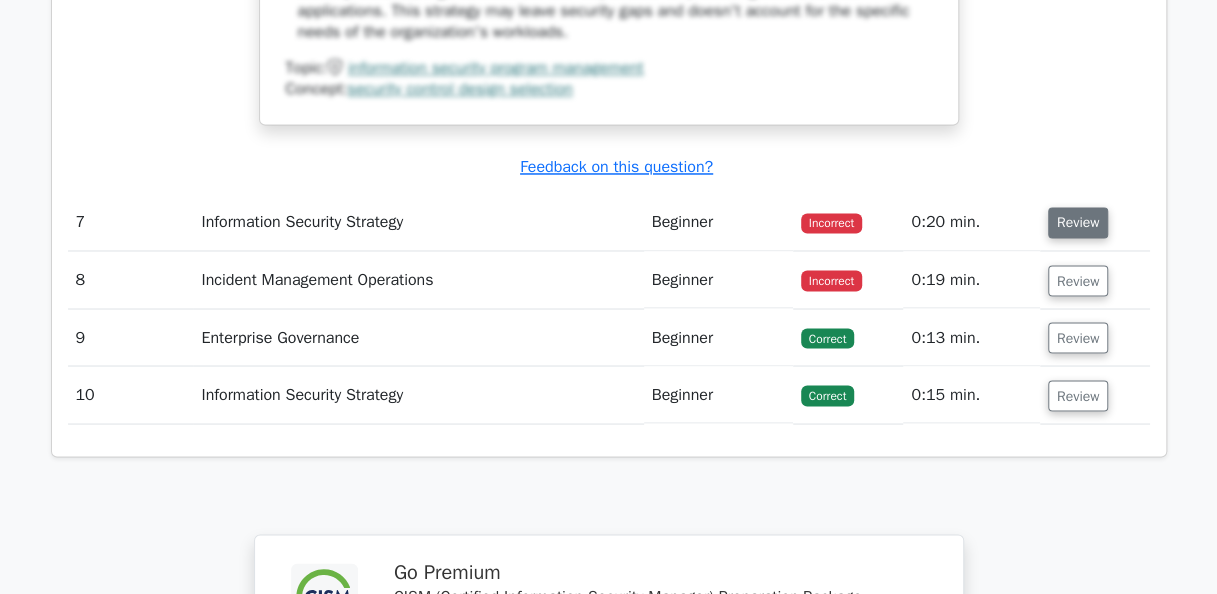 click on "Review" at bounding box center [1078, 222] 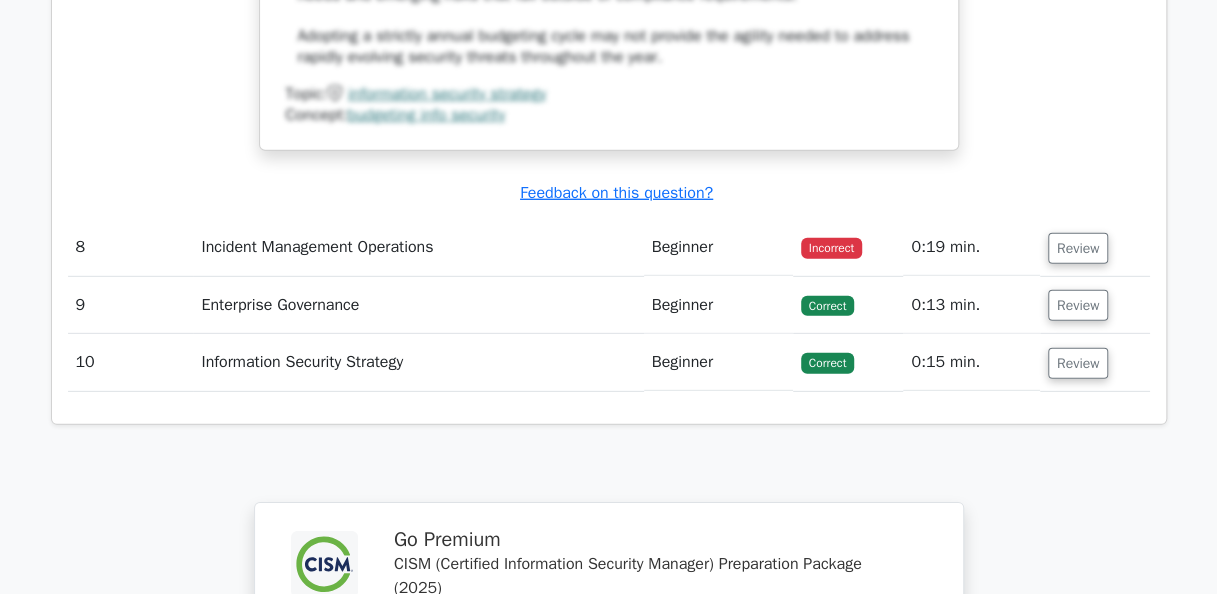 scroll, scrollTop: 6400, scrollLeft: 0, axis: vertical 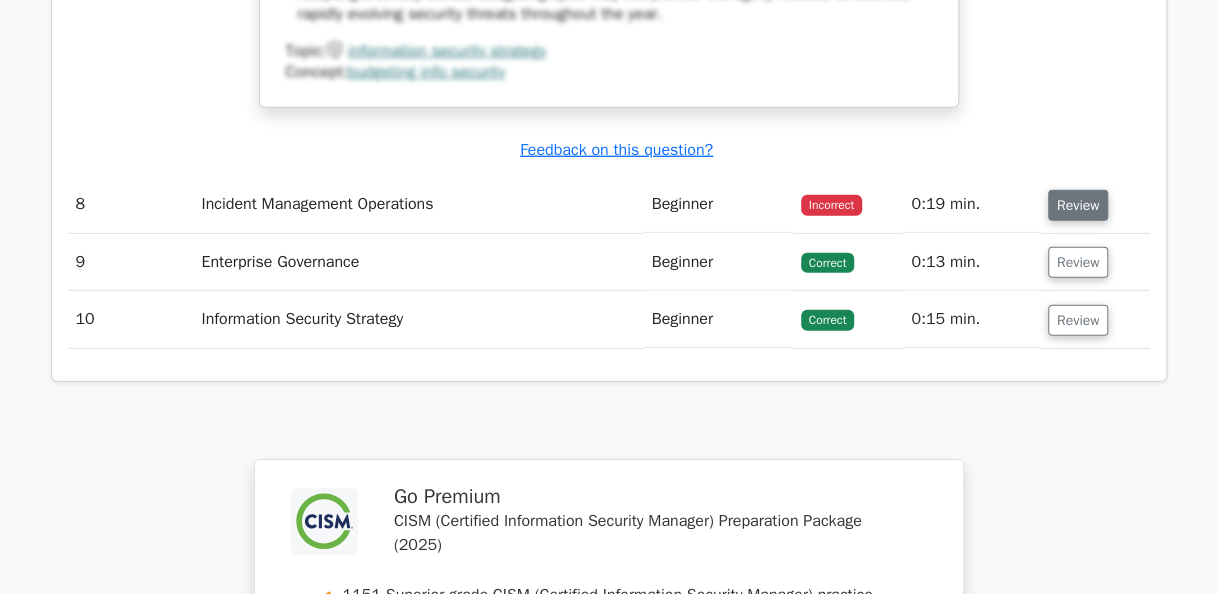click on "Review" at bounding box center [1078, 205] 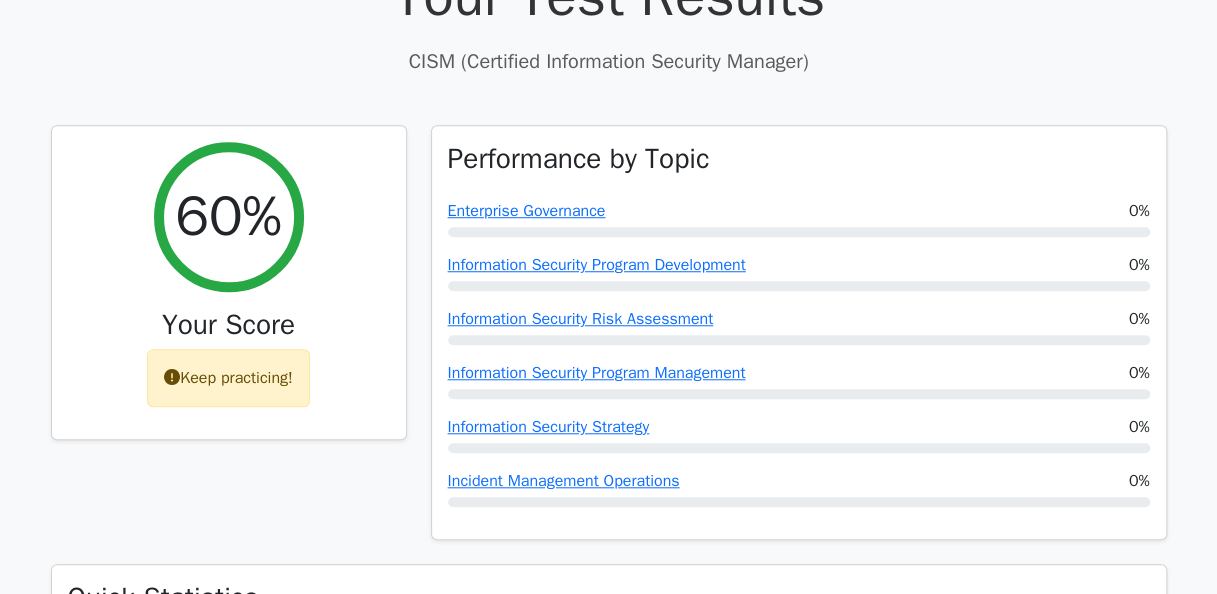 scroll, scrollTop: 600, scrollLeft: 0, axis: vertical 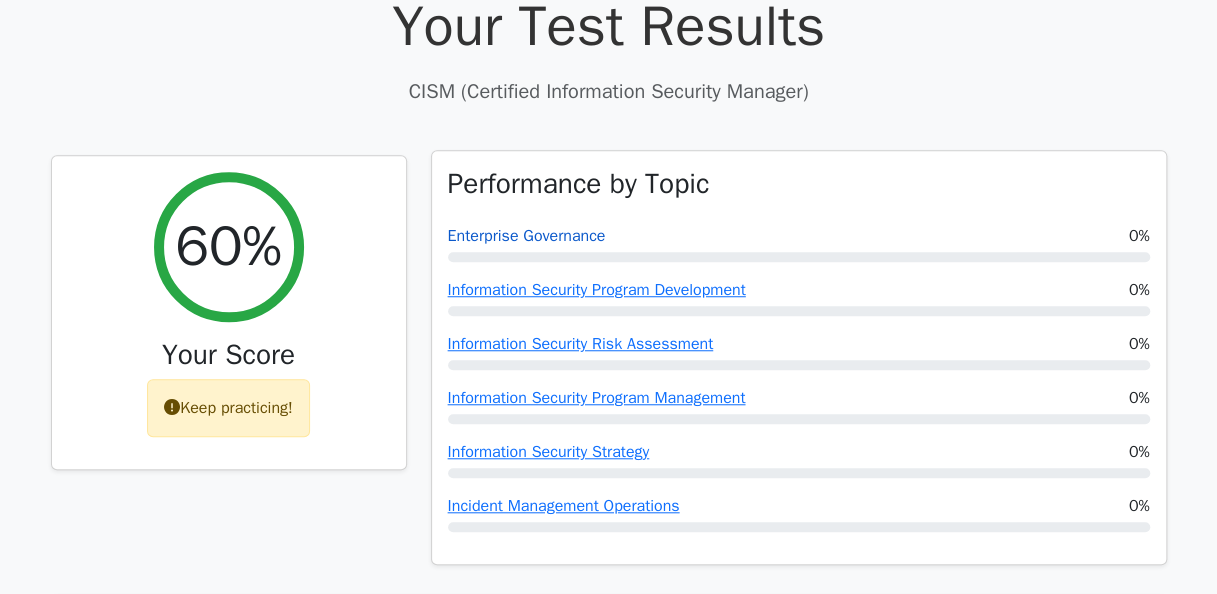 click on "Enterprise Governance" at bounding box center [527, 236] 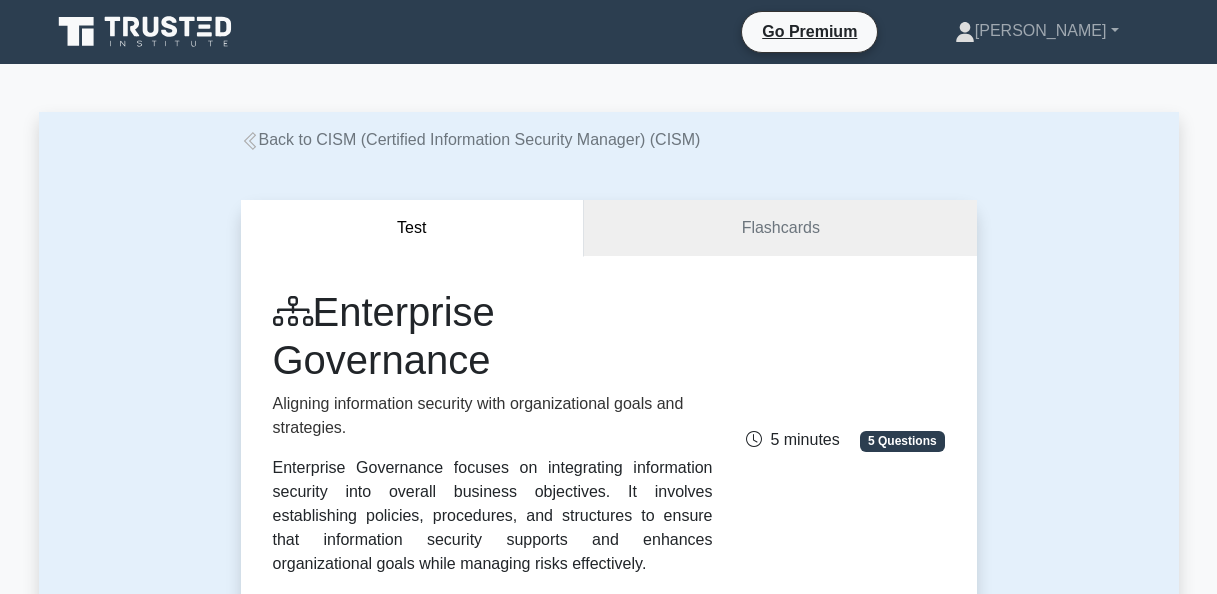 scroll, scrollTop: 283, scrollLeft: 0, axis: vertical 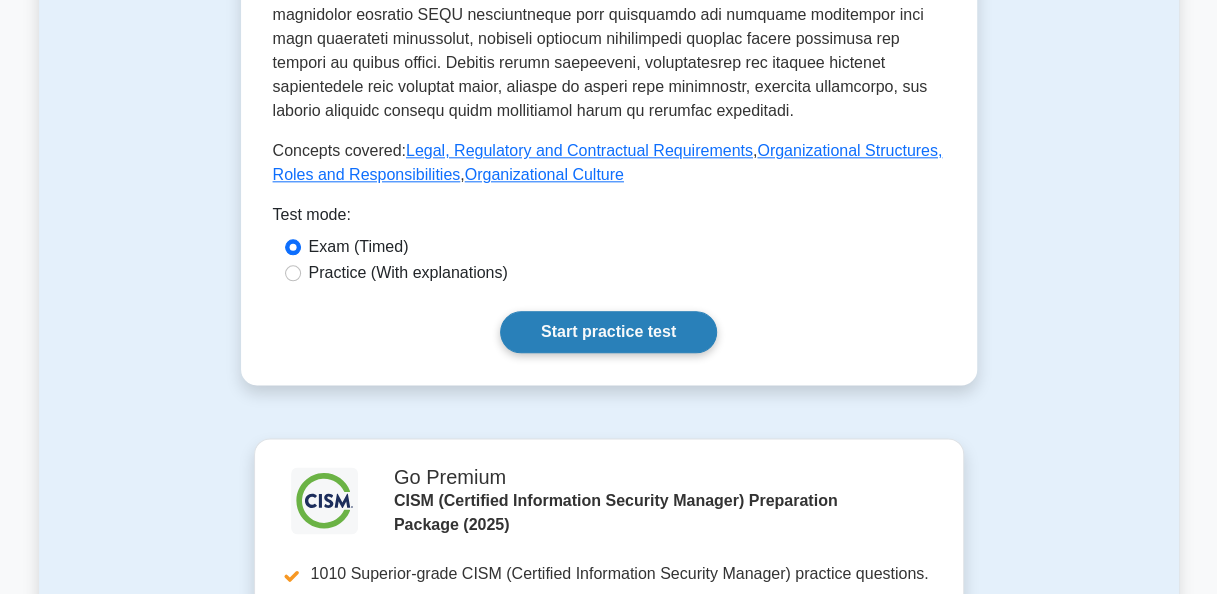 click on "Start practice test" at bounding box center [608, 332] 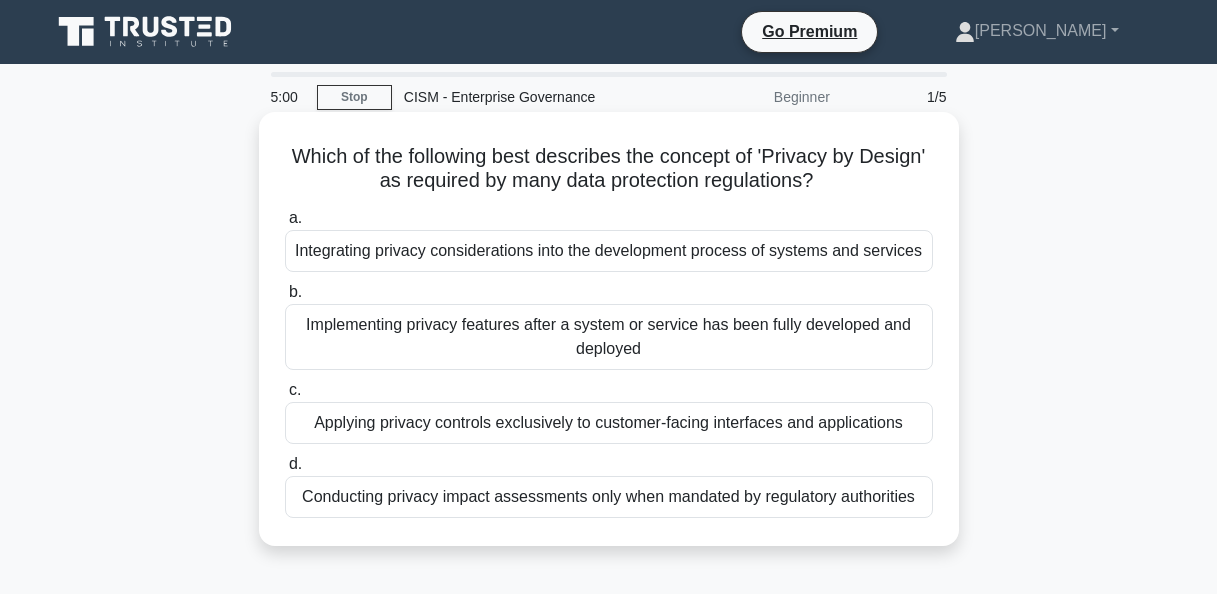 scroll, scrollTop: 0, scrollLeft: 0, axis: both 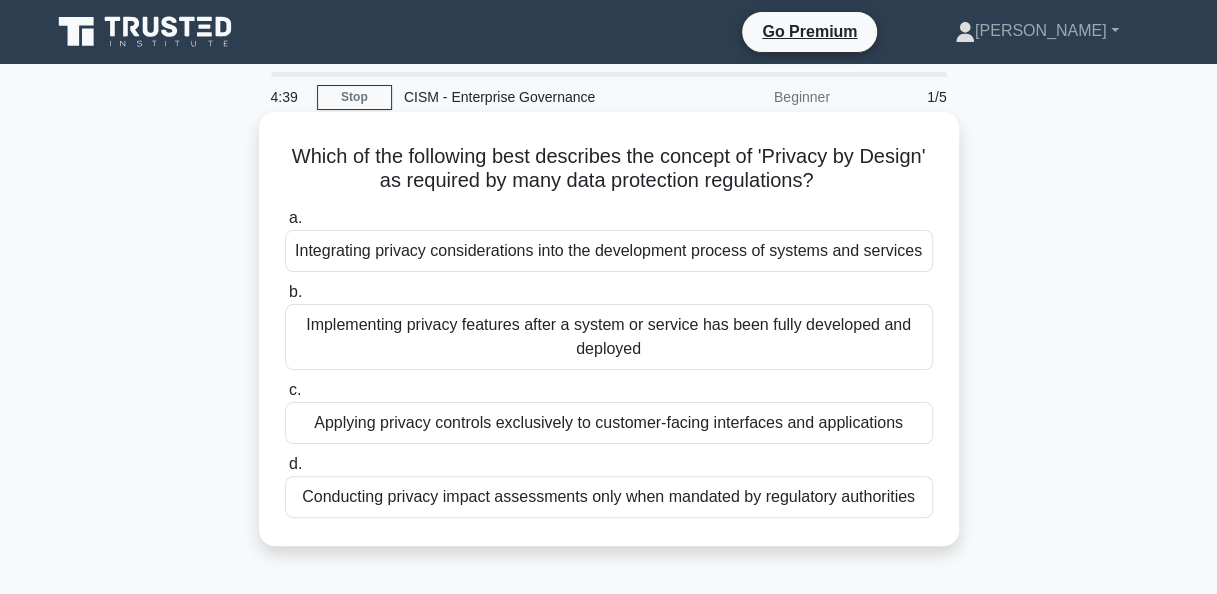 click on "Conducting privacy impact assessments only when mandated by regulatory authorities" at bounding box center [609, 497] 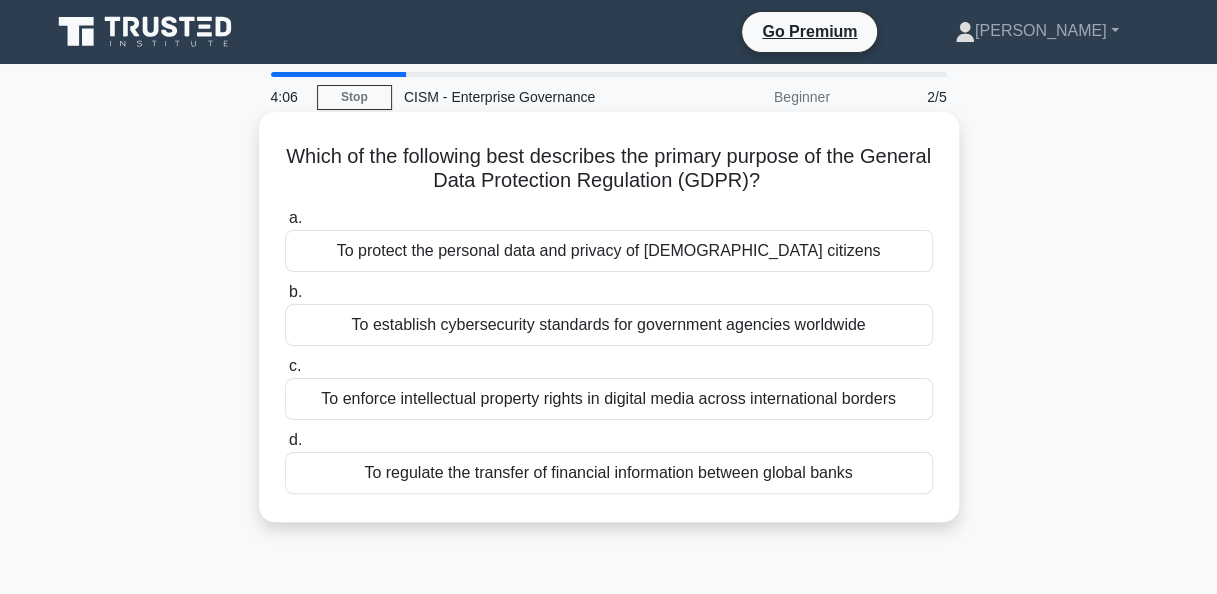 click on "To establish cybersecurity standards for government agencies worldwide" at bounding box center (609, 325) 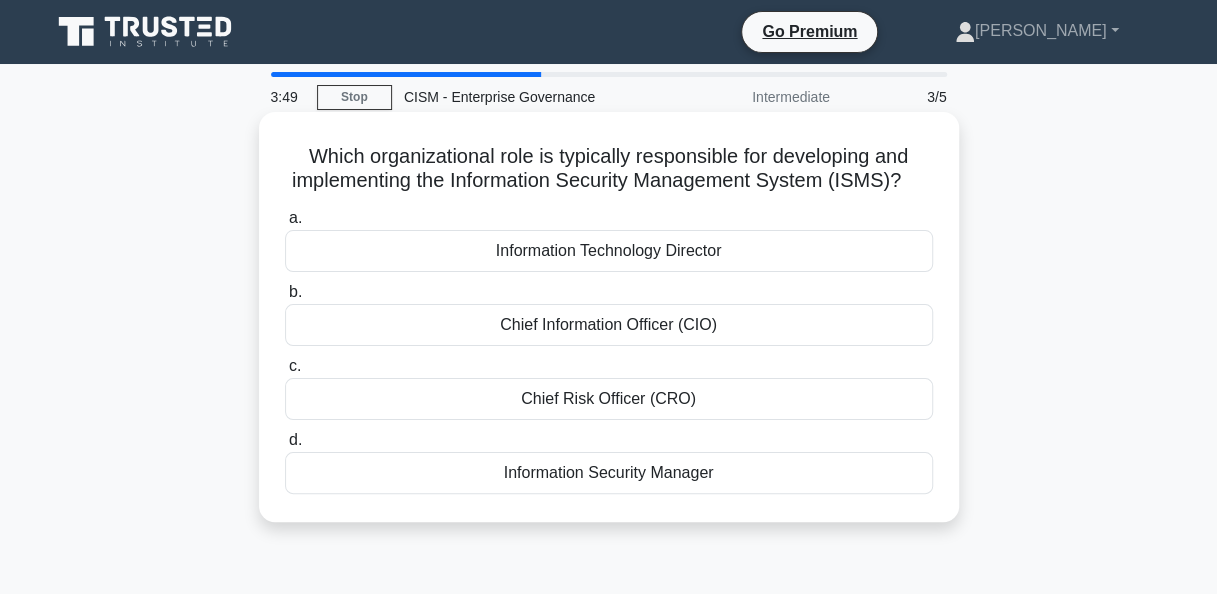 click on "Chief Information Officer (CIO)" at bounding box center [609, 325] 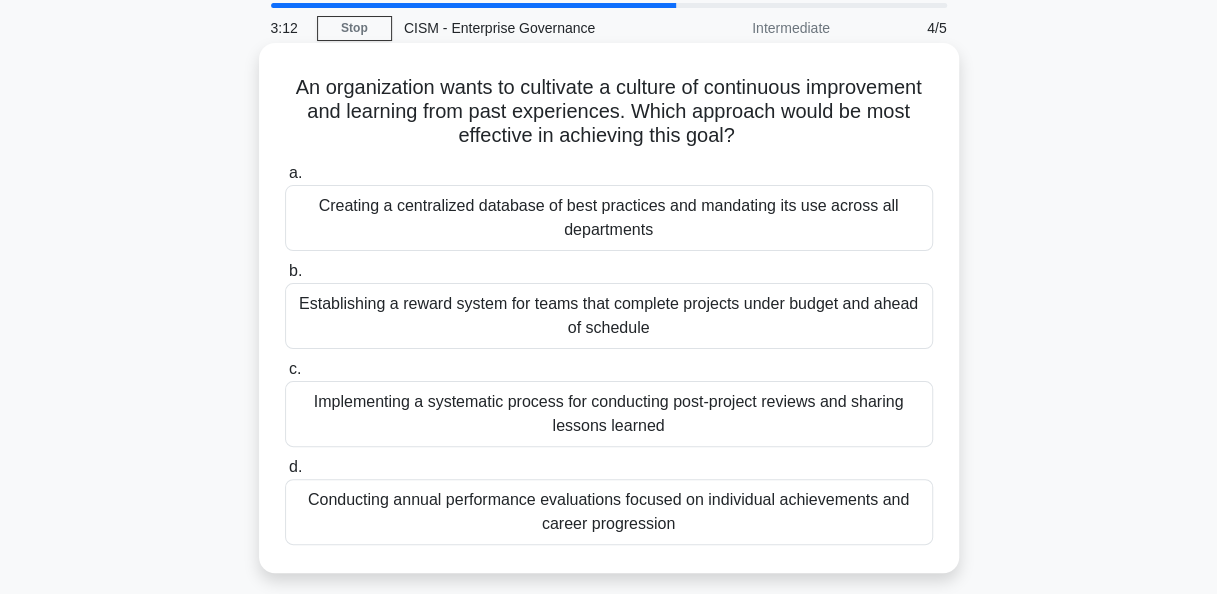 scroll, scrollTop: 100, scrollLeft: 0, axis: vertical 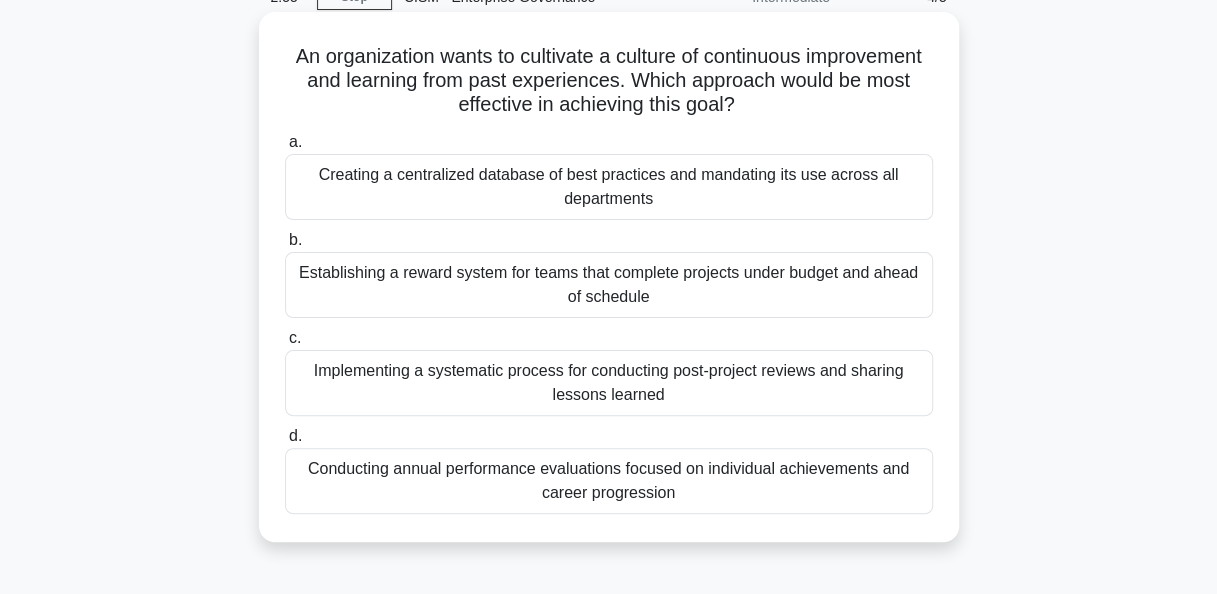 click on "Implementing a systematic process for conducting post-project reviews and sharing lessons learned" at bounding box center (609, 383) 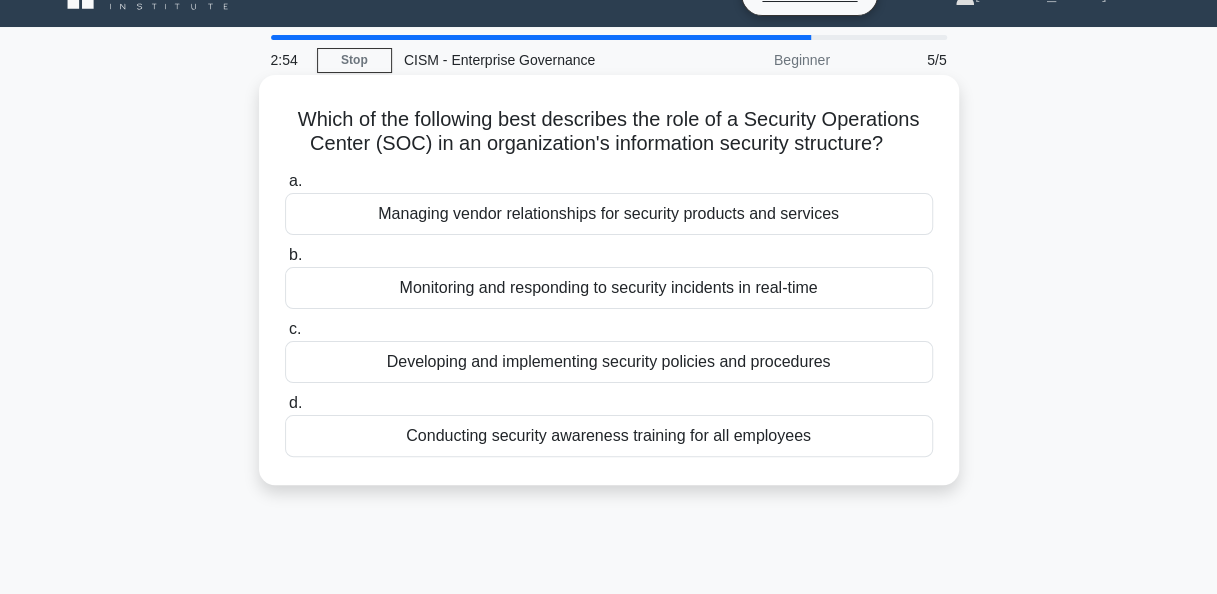 scroll, scrollTop: 0, scrollLeft: 0, axis: both 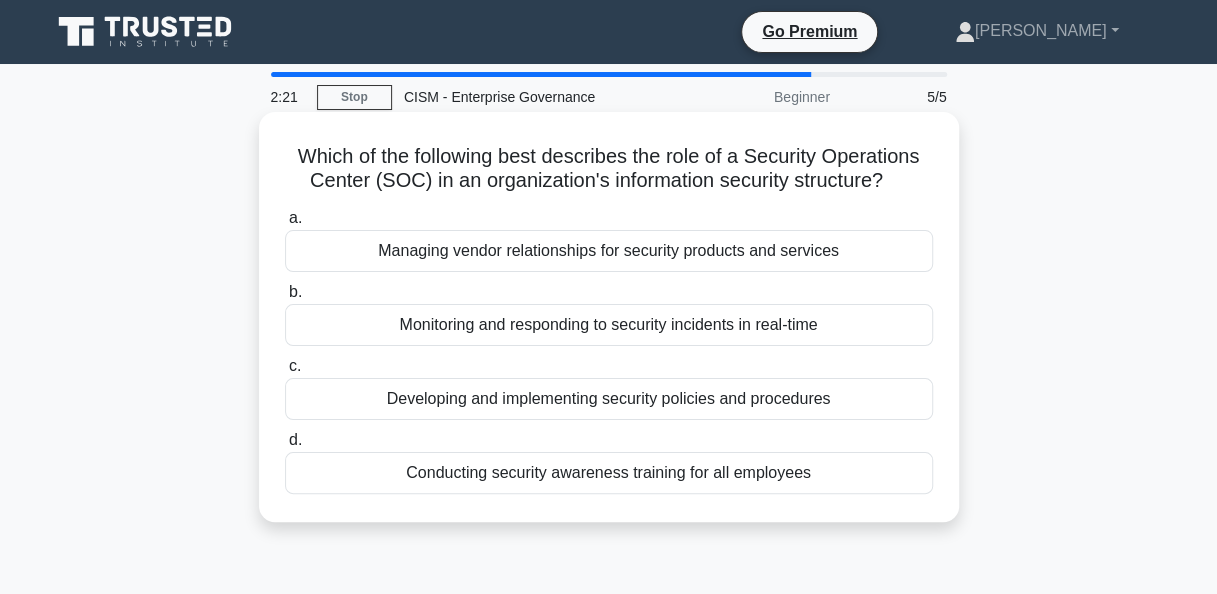 click on "Developing and implementing security policies and procedures" at bounding box center [609, 399] 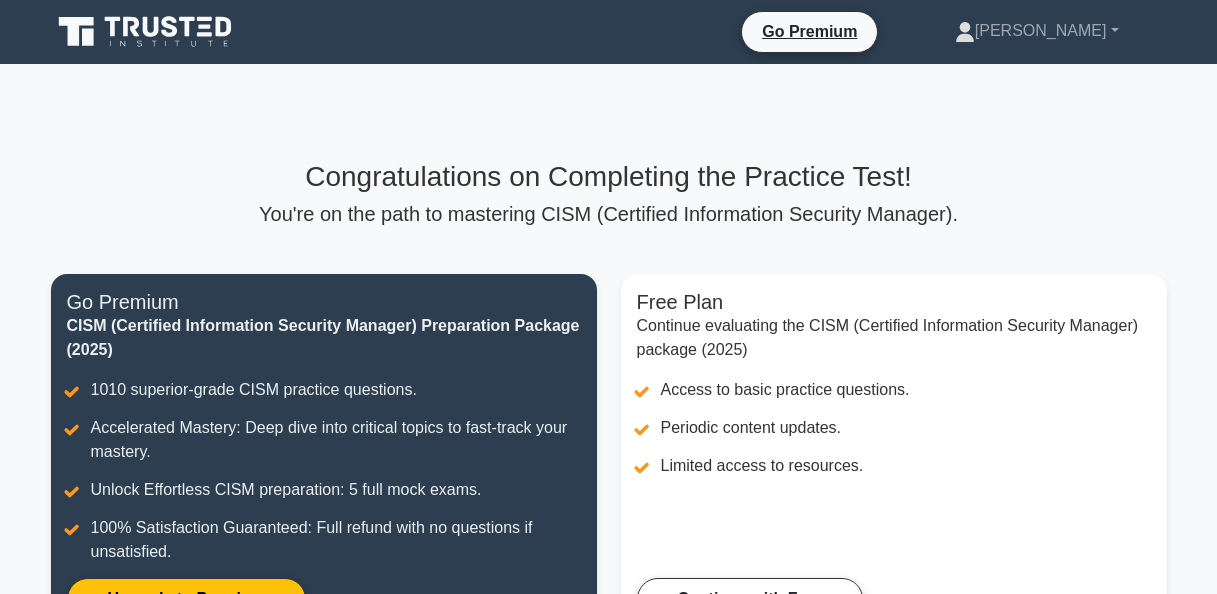 scroll, scrollTop: 0, scrollLeft: 0, axis: both 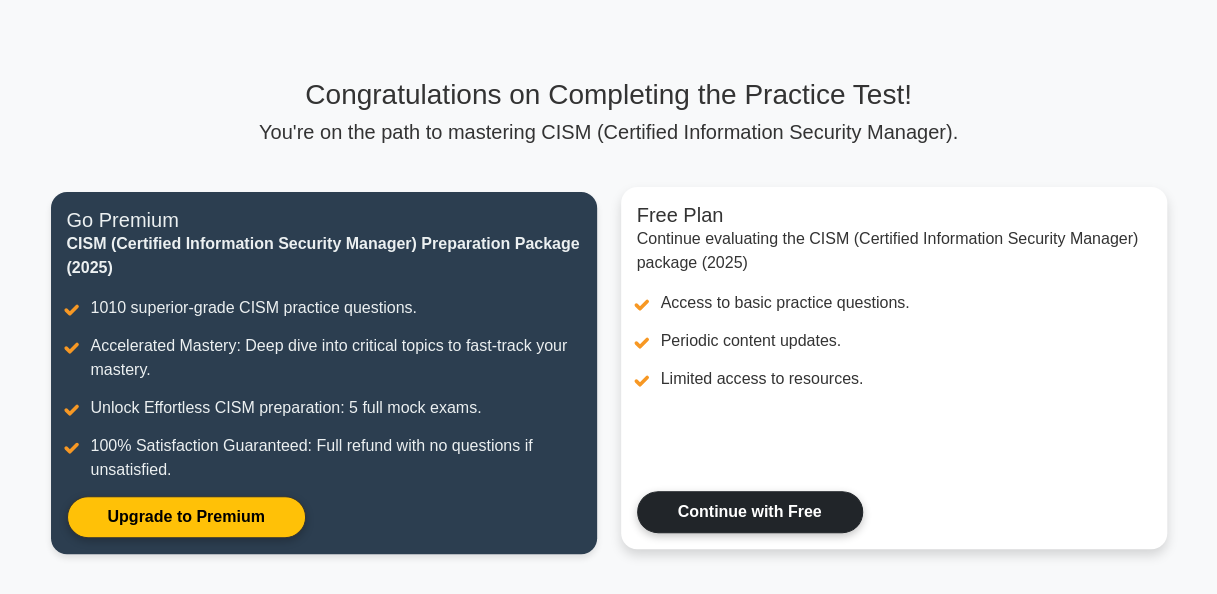 click on "Continue with Free" at bounding box center [750, 512] 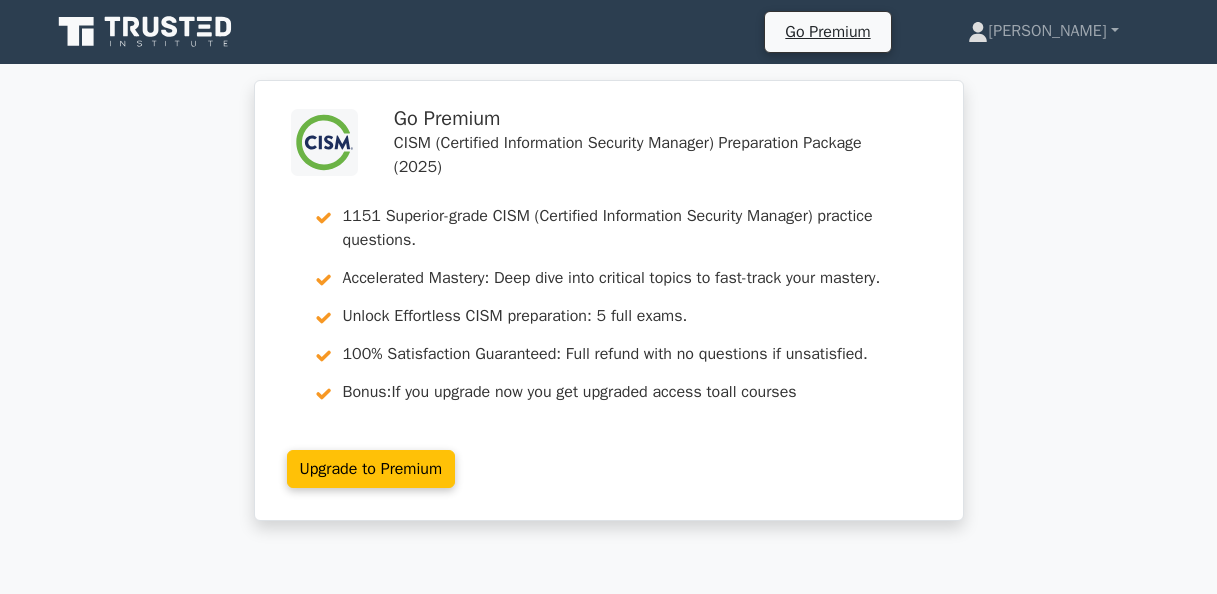 scroll, scrollTop: 0, scrollLeft: 0, axis: both 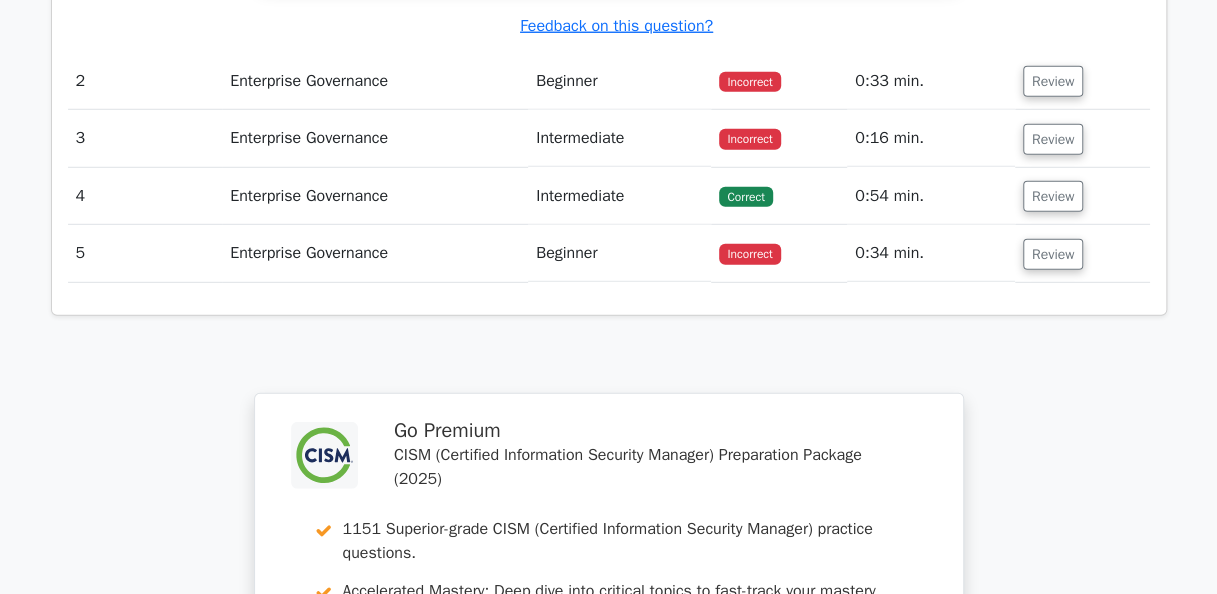 click on "Incorrect" at bounding box center [749, 82] 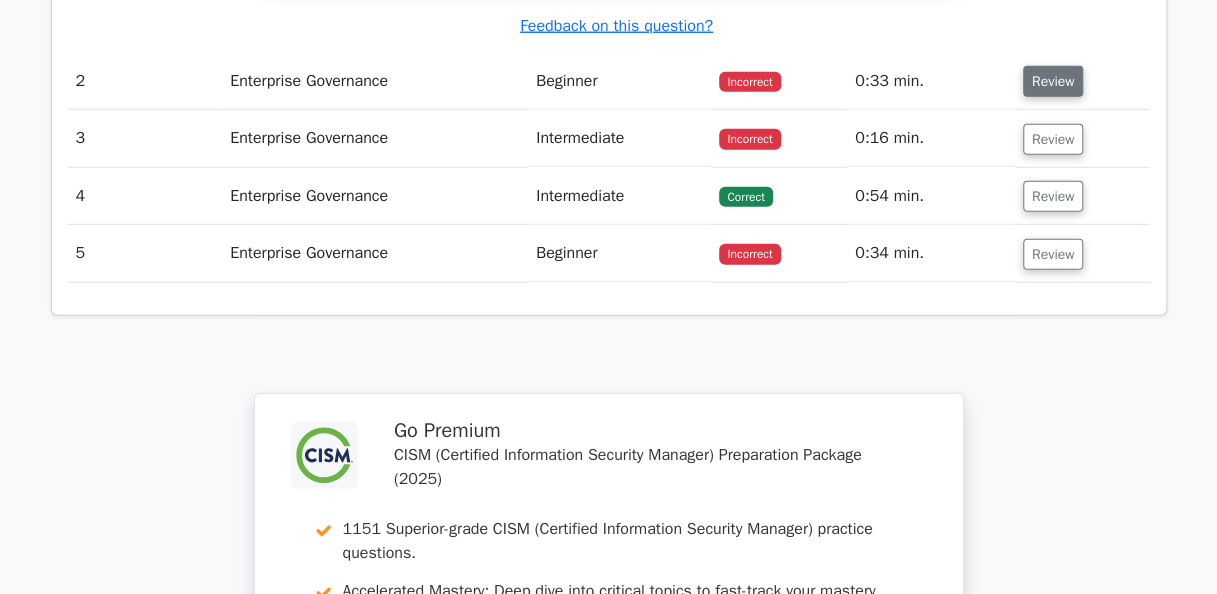 click on "Review" at bounding box center (1053, 81) 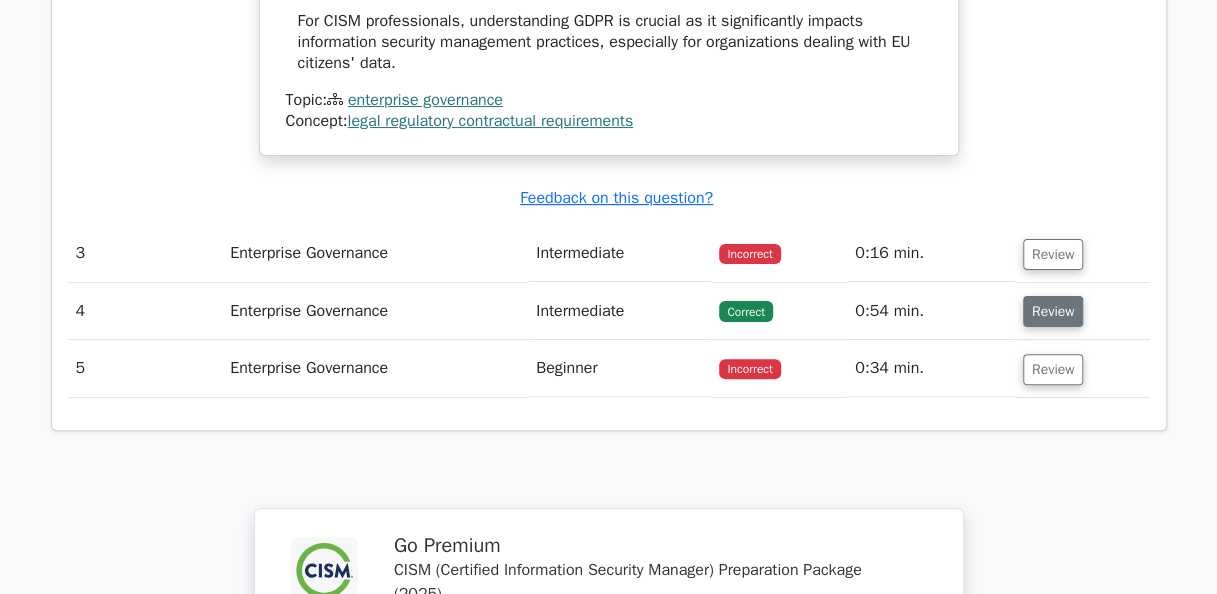 scroll, scrollTop: 3800, scrollLeft: 0, axis: vertical 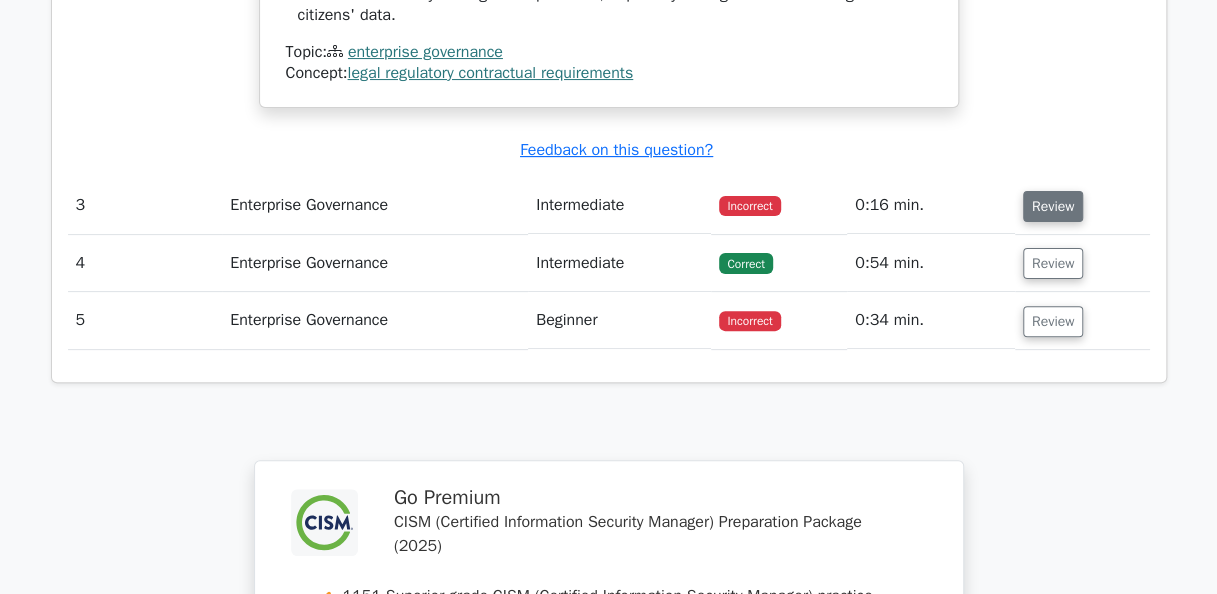 click on "Review" at bounding box center (1053, 206) 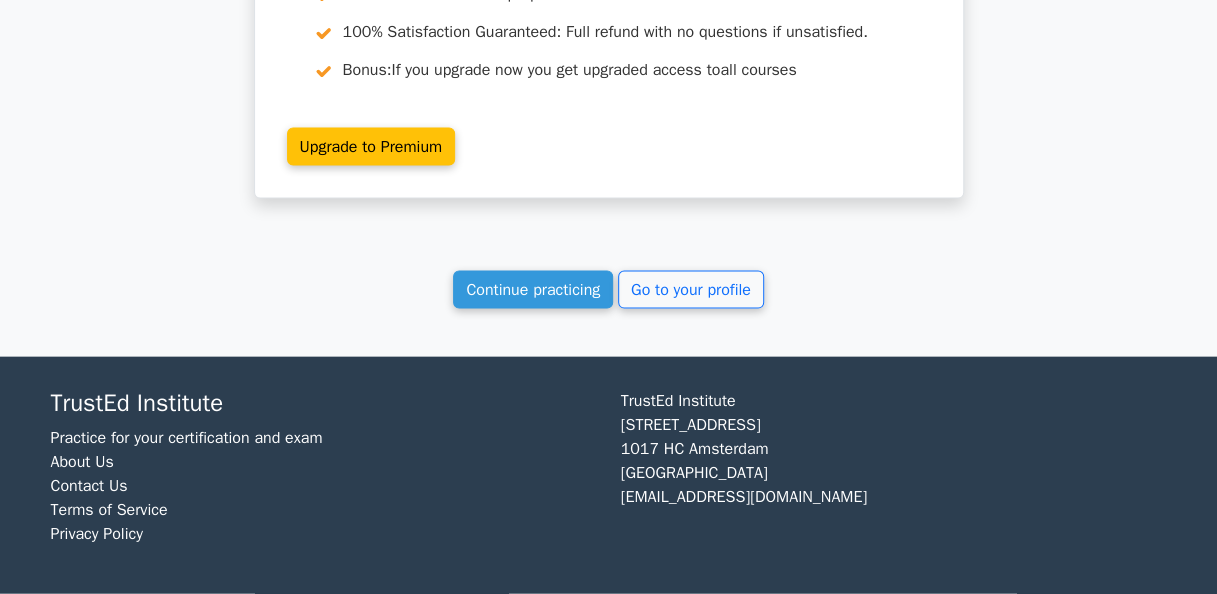 scroll, scrollTop: 5622, scrollLeft: 0, axis: vertical 